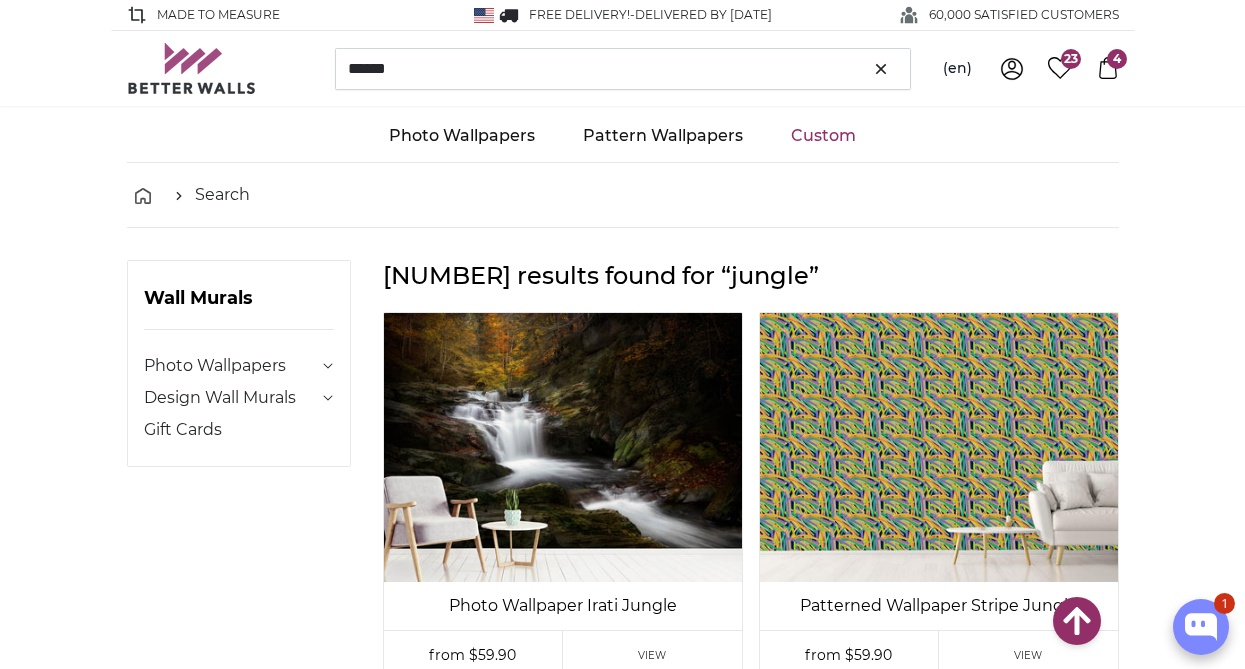 scroll, scrollTop: 4070, scrollLeft: 0, axis: vertical 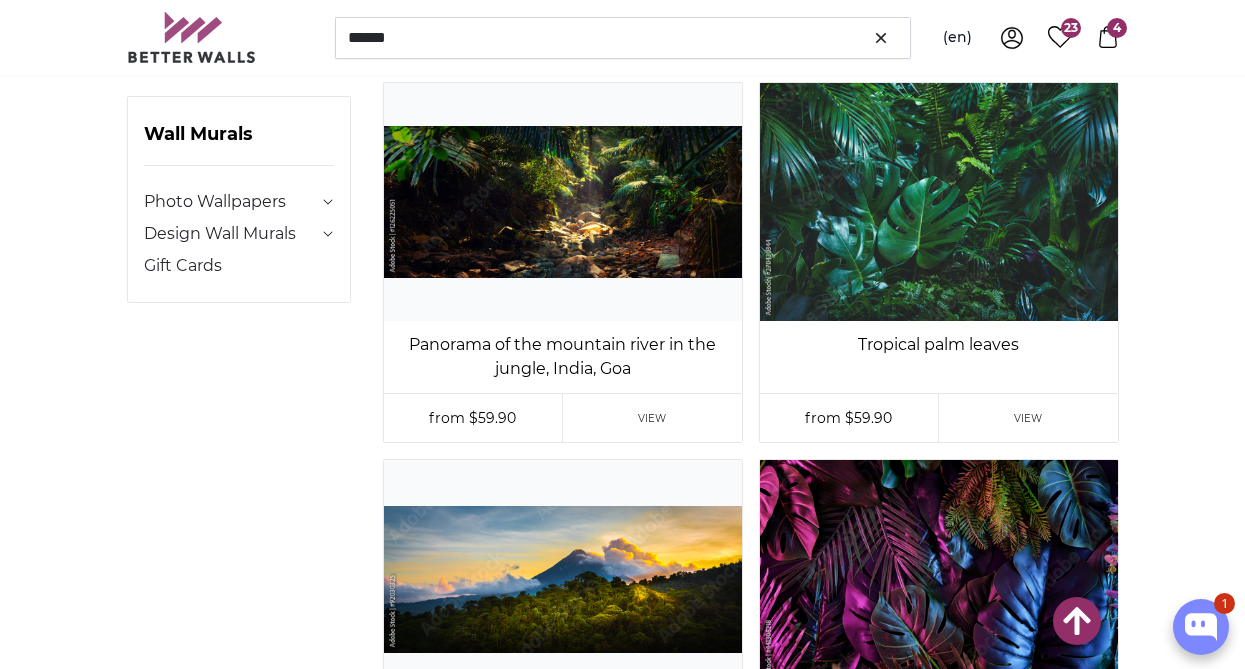drag, startPoint x: 0, startPoint y: 0, endPoint x: 293, endPoint y: 44, distance: 296.28534 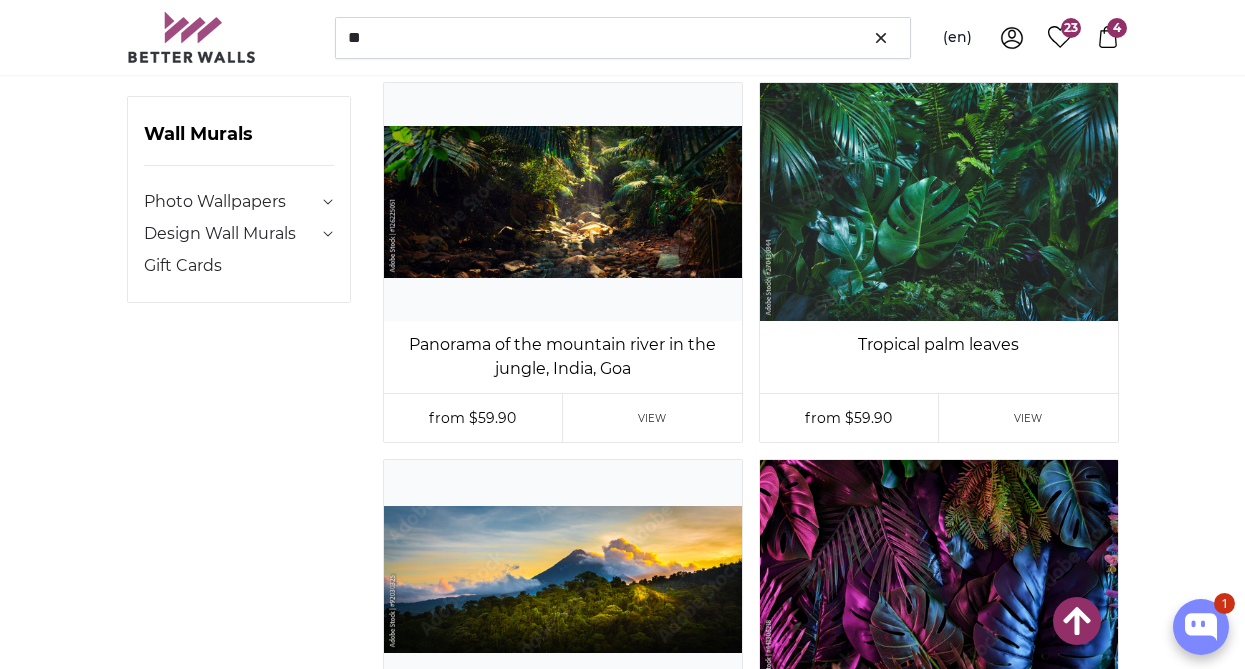 scroll, scrollTop: 0, scrollLeft: 0, axis: both 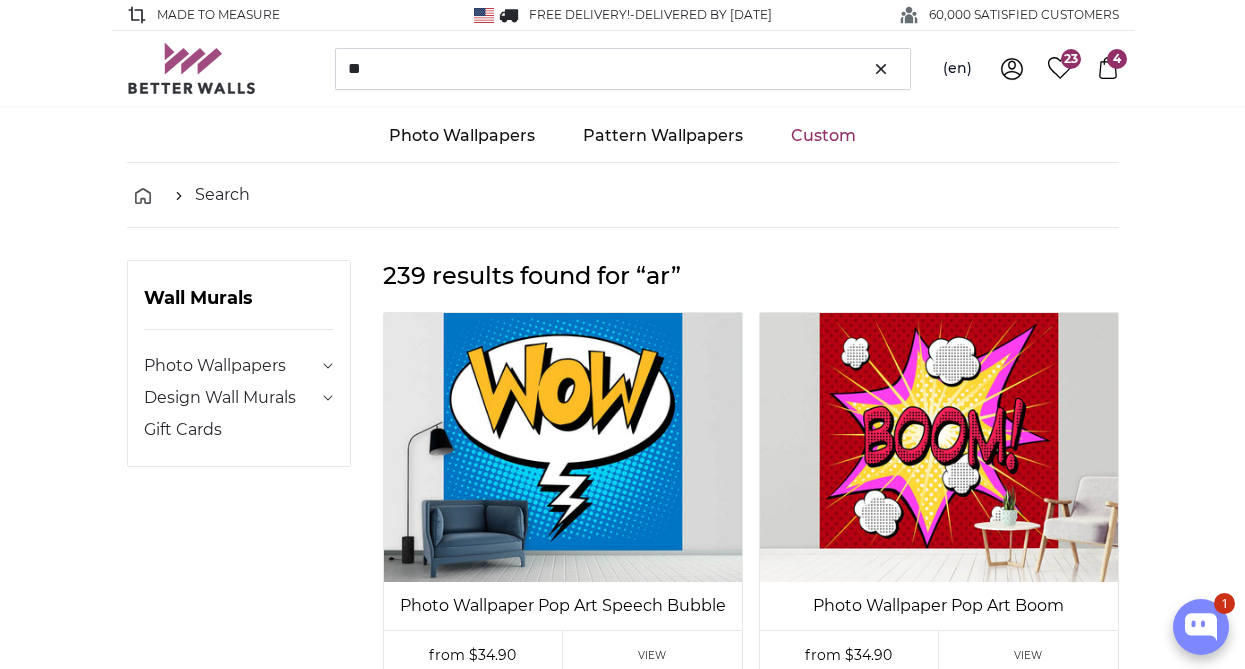 type on "*" 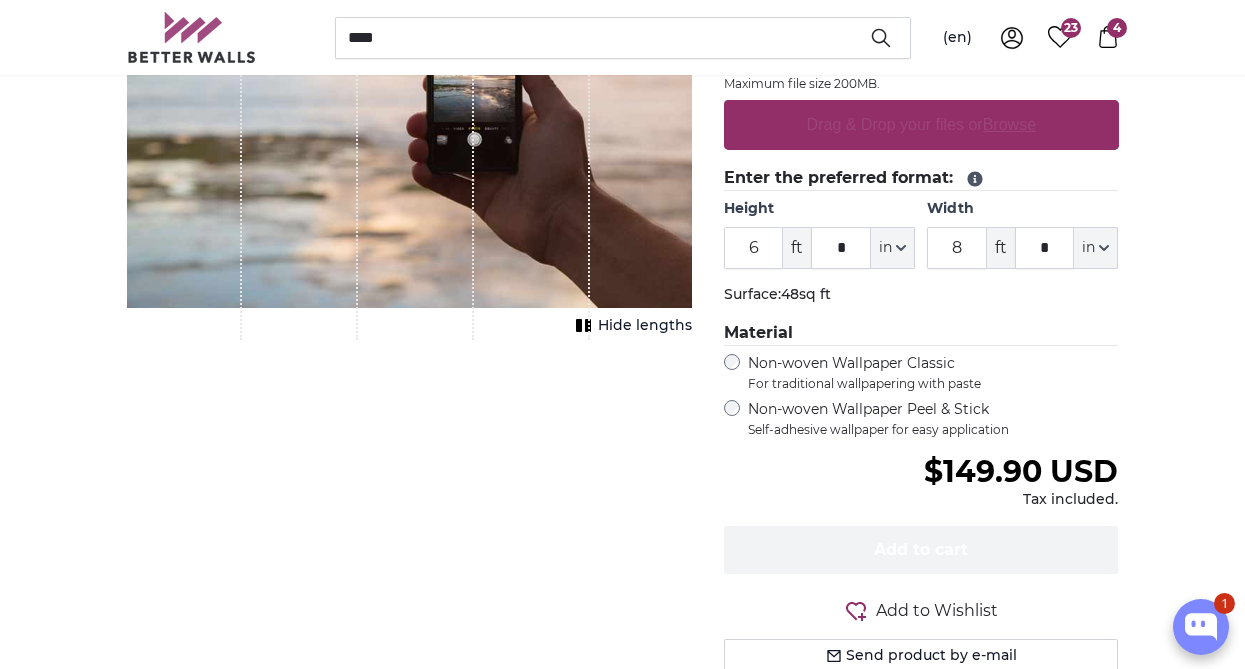 scroll, scrollTop: 0, scrollLeft: 0, axis: both 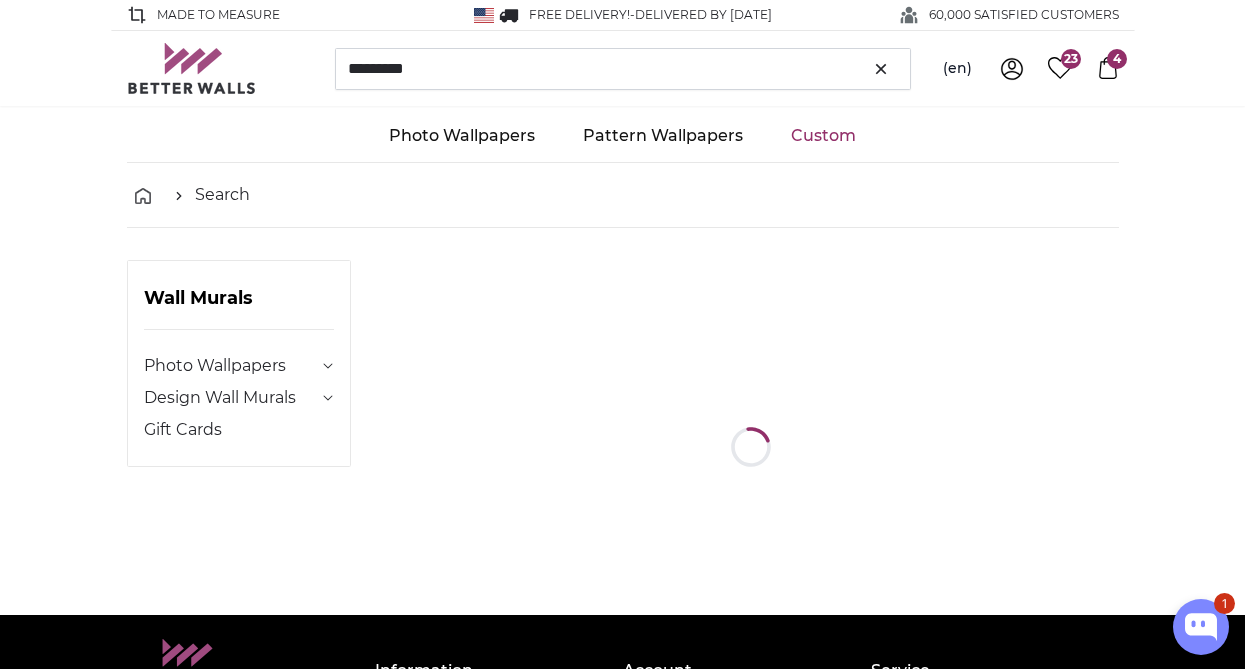 type on "*********" 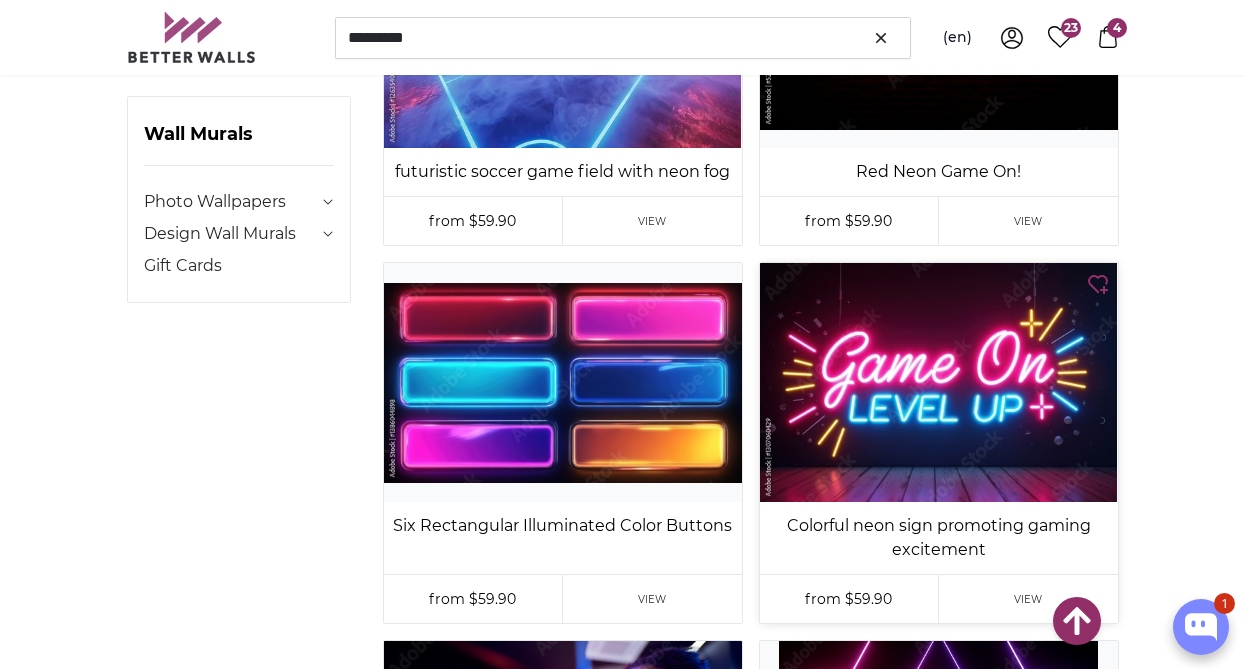 scroll, scrollTop: 8314, scrollLeft: 0, axis: vertical 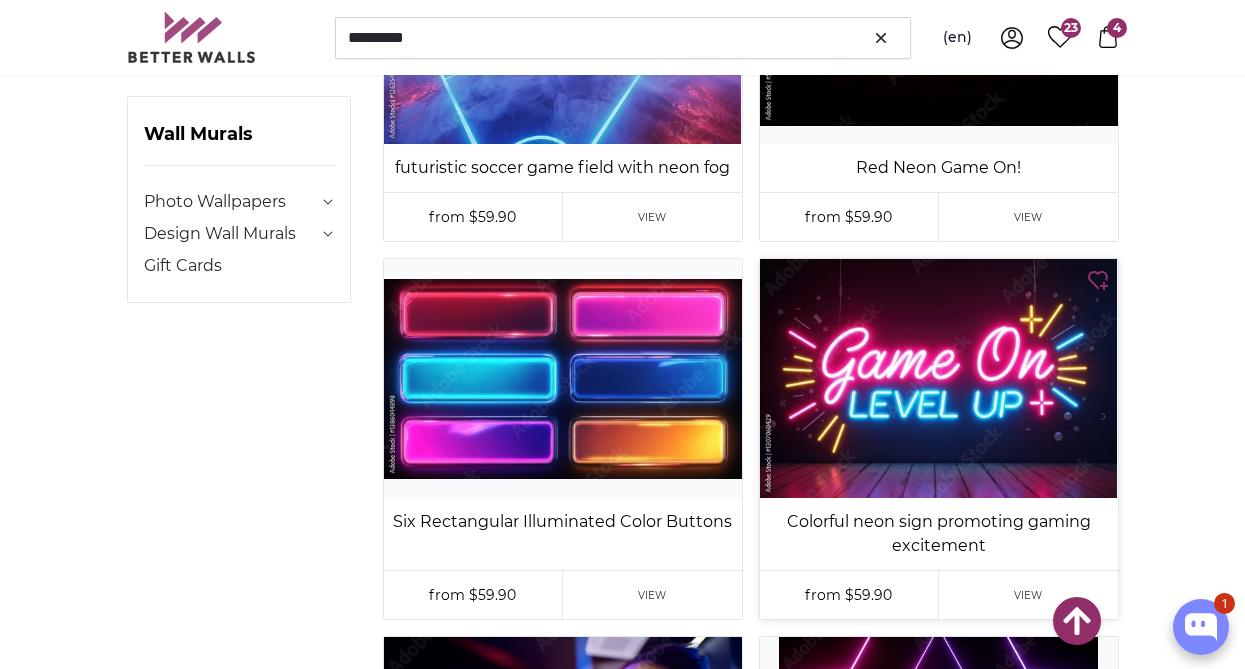 click at bounding box center (939, 378) 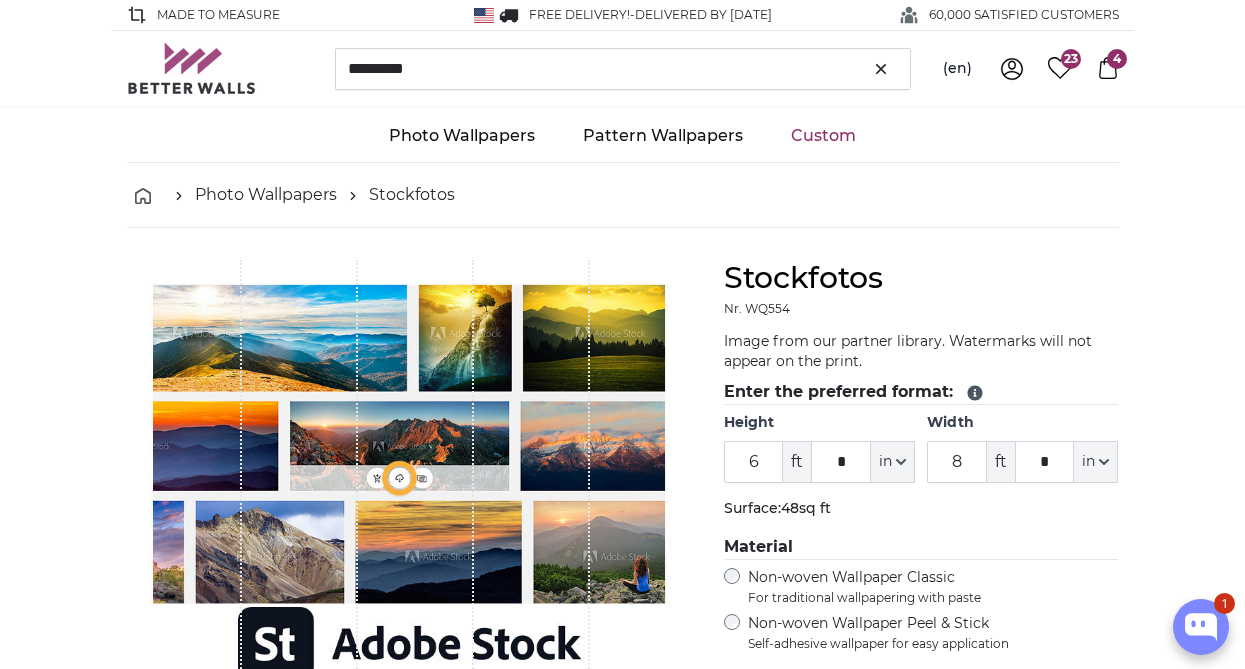 type on "9" 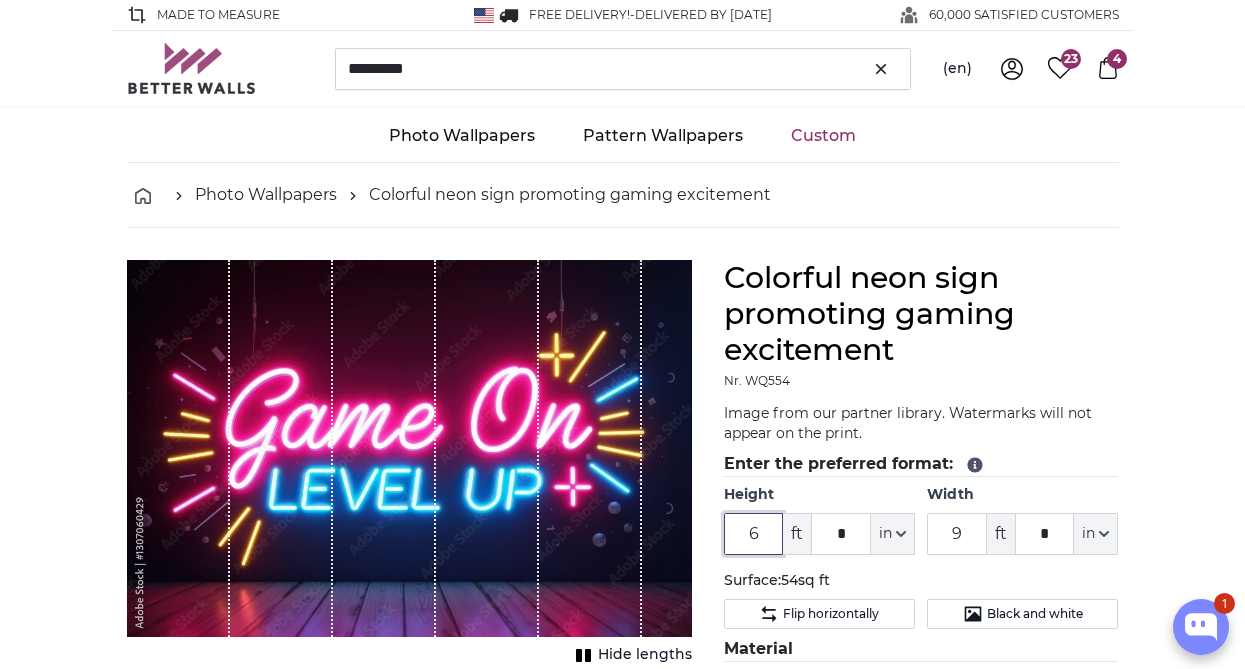 drag, startPoint x: 766, startPoint y: 539, endPoint x: 703, endPoint y: 537, distance: 63.03174 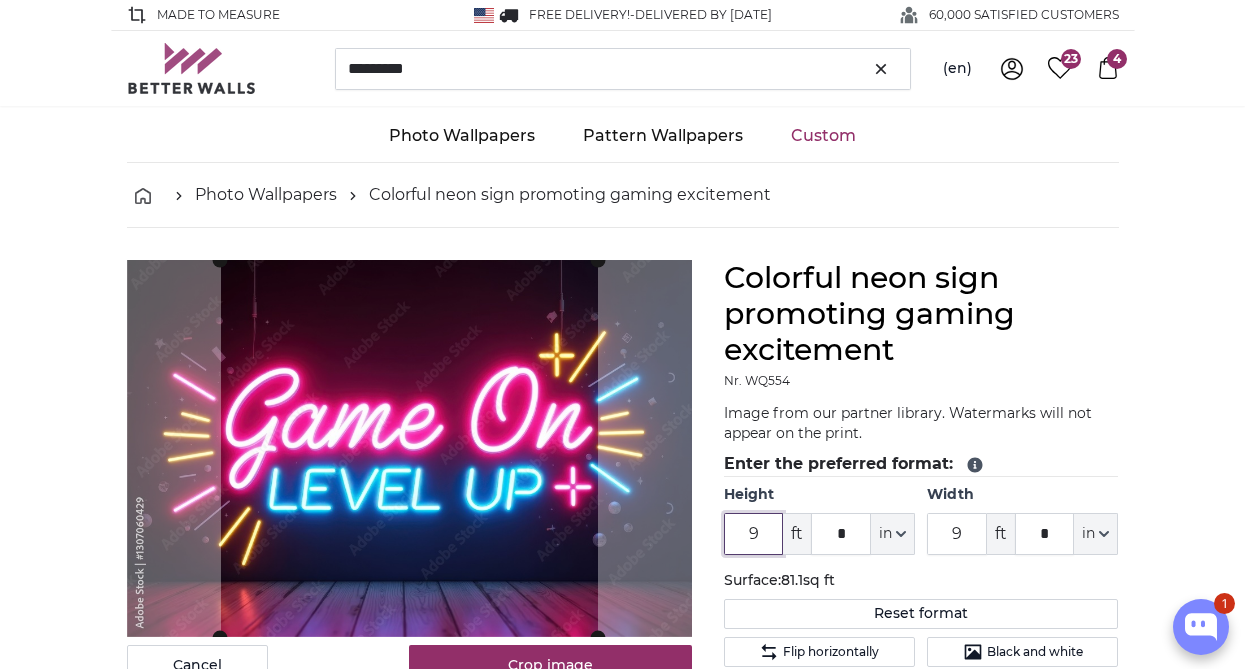 type on "9" 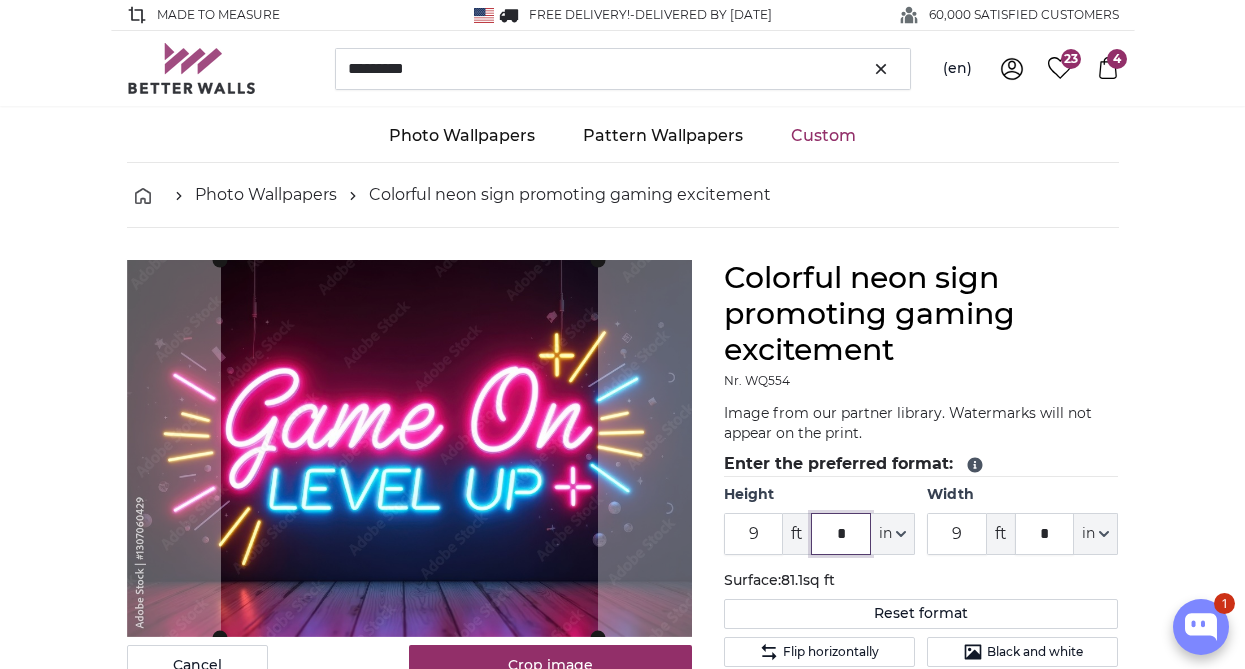 drag, startPoint x: 854, startPoint y: 535, endPoint x: 807, endPoint y: 535, distance: 47 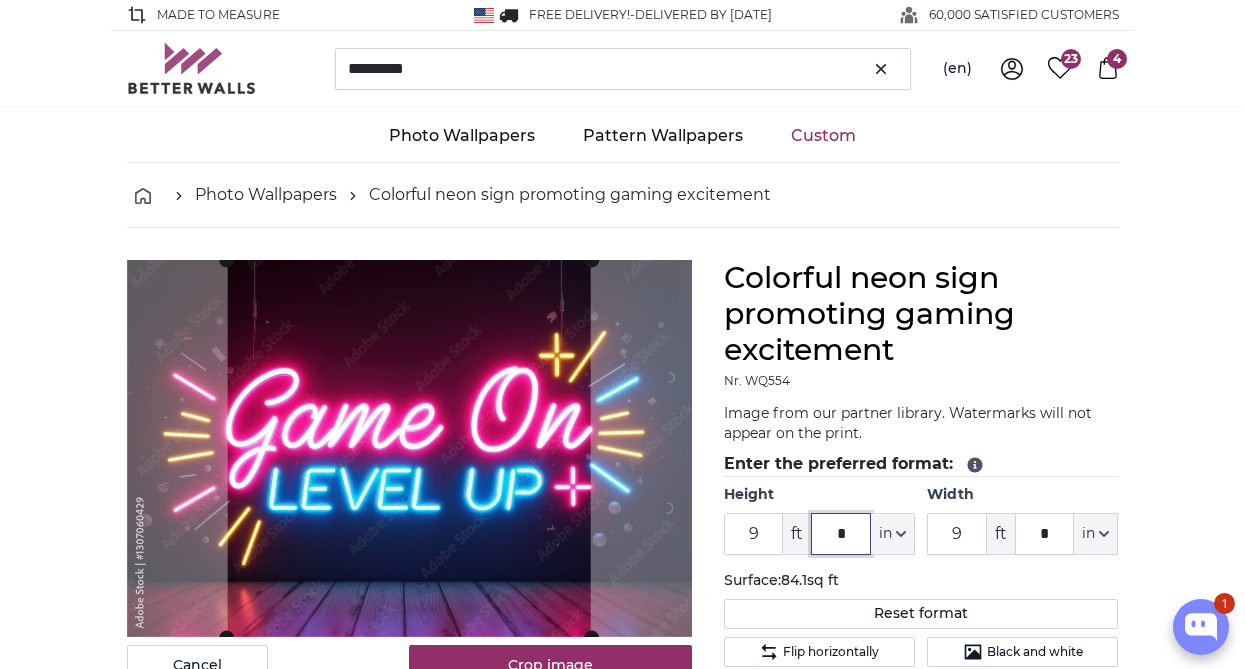 type on "*" 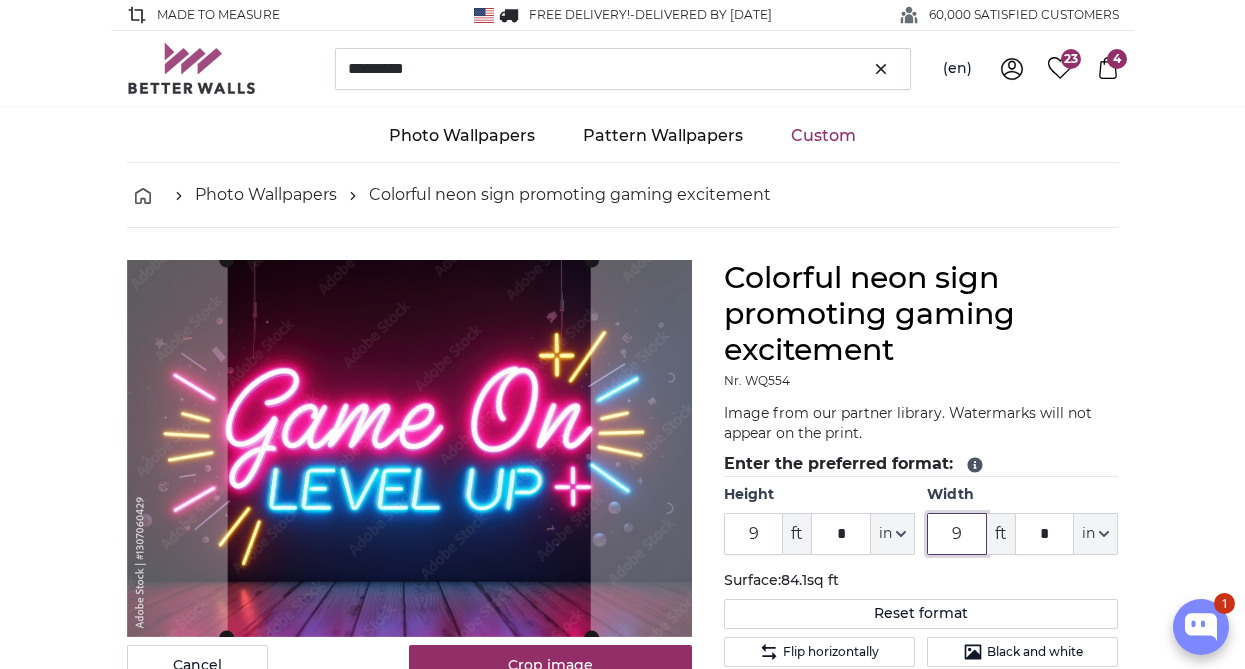 drag, startPoint x: 967, startPoint y: 533, endPoint x: 909, endPoint y: 533, distance: 58 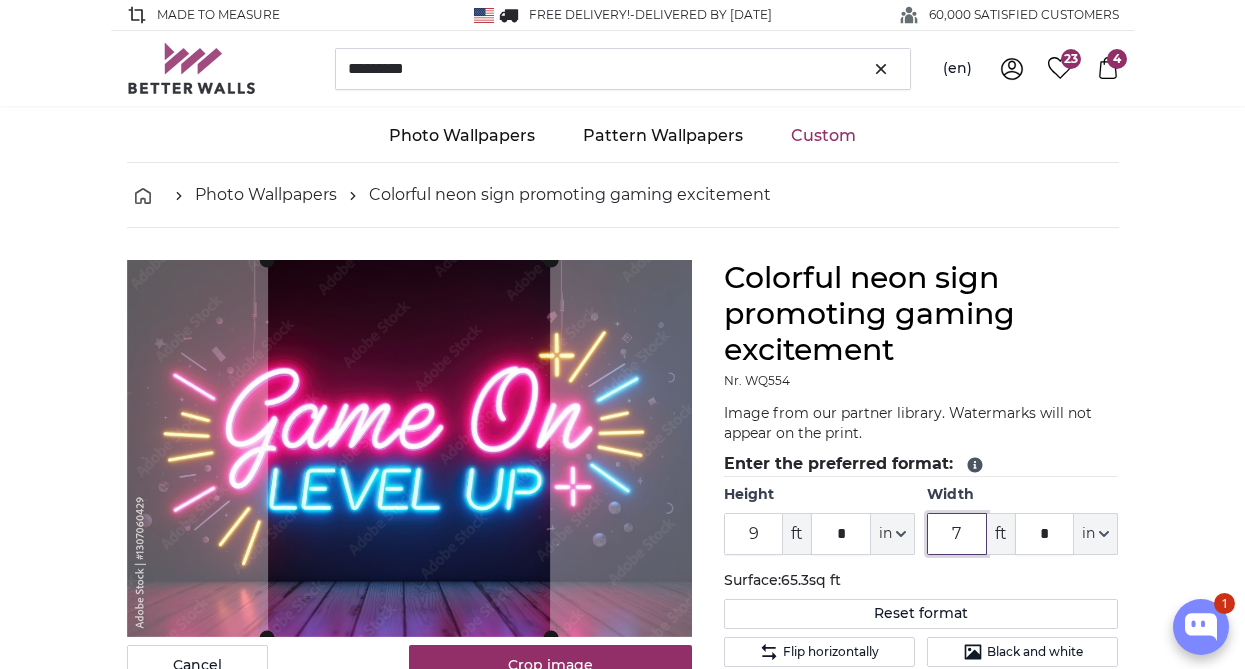 type on "7" 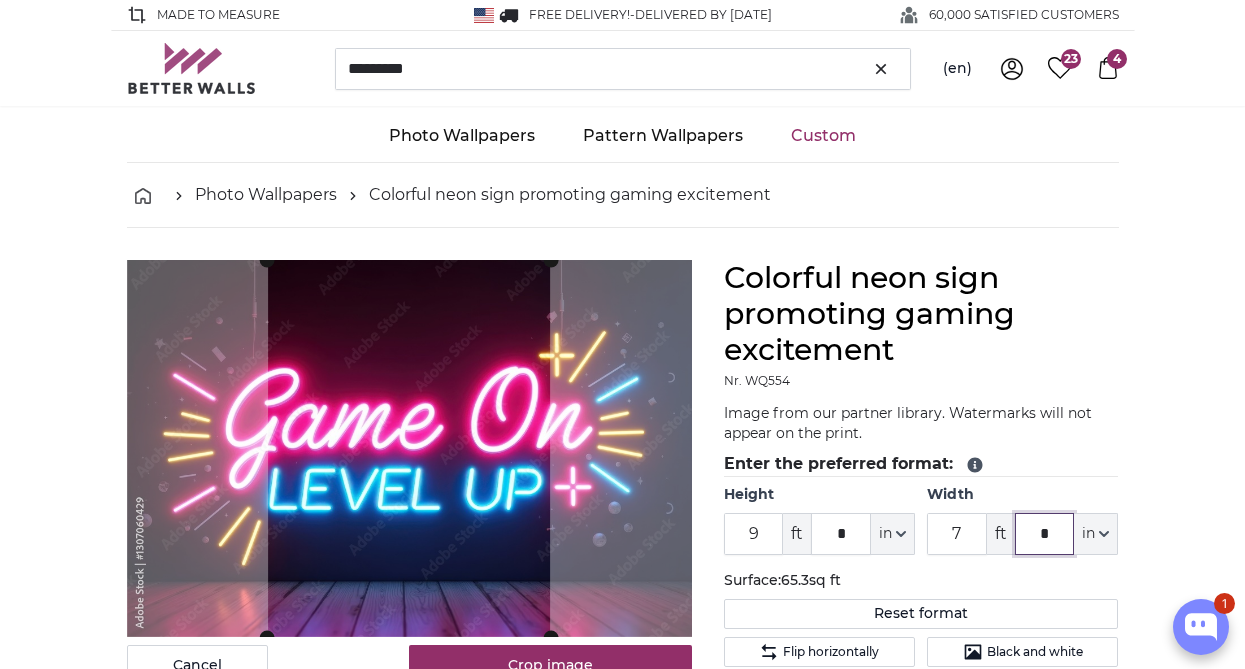 drag, startPoint x: 1051, startPoint y: 533, endPoint x: 1024, endPoint y: 533, distance: 27 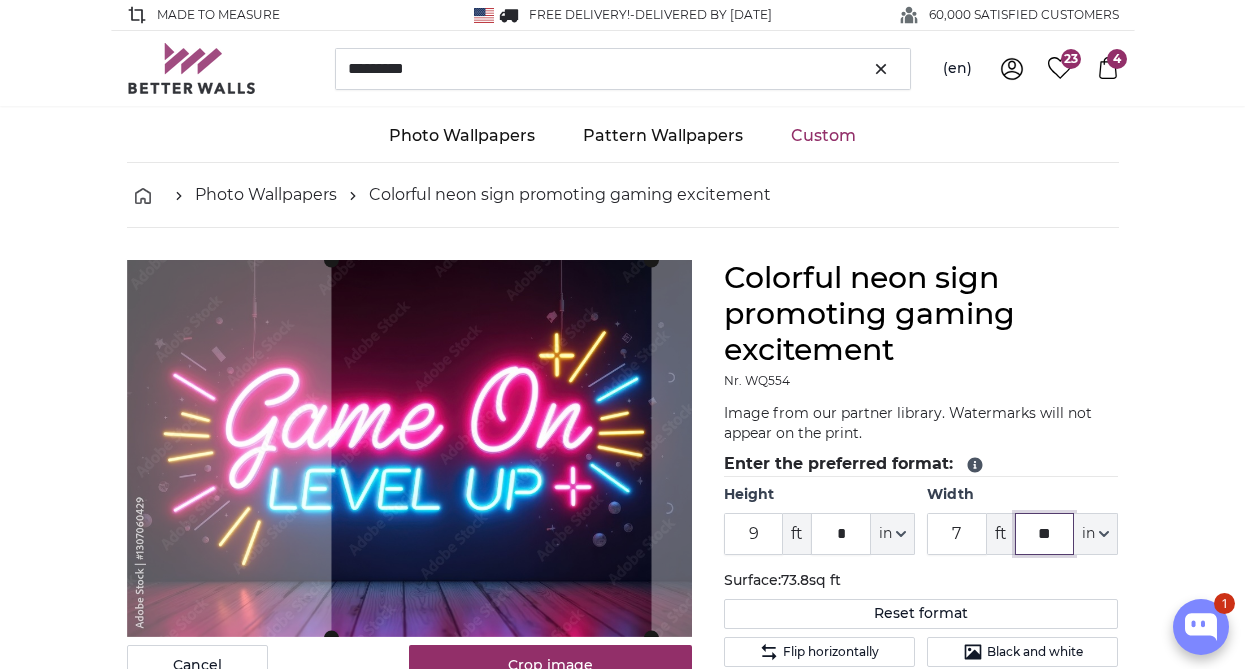 click 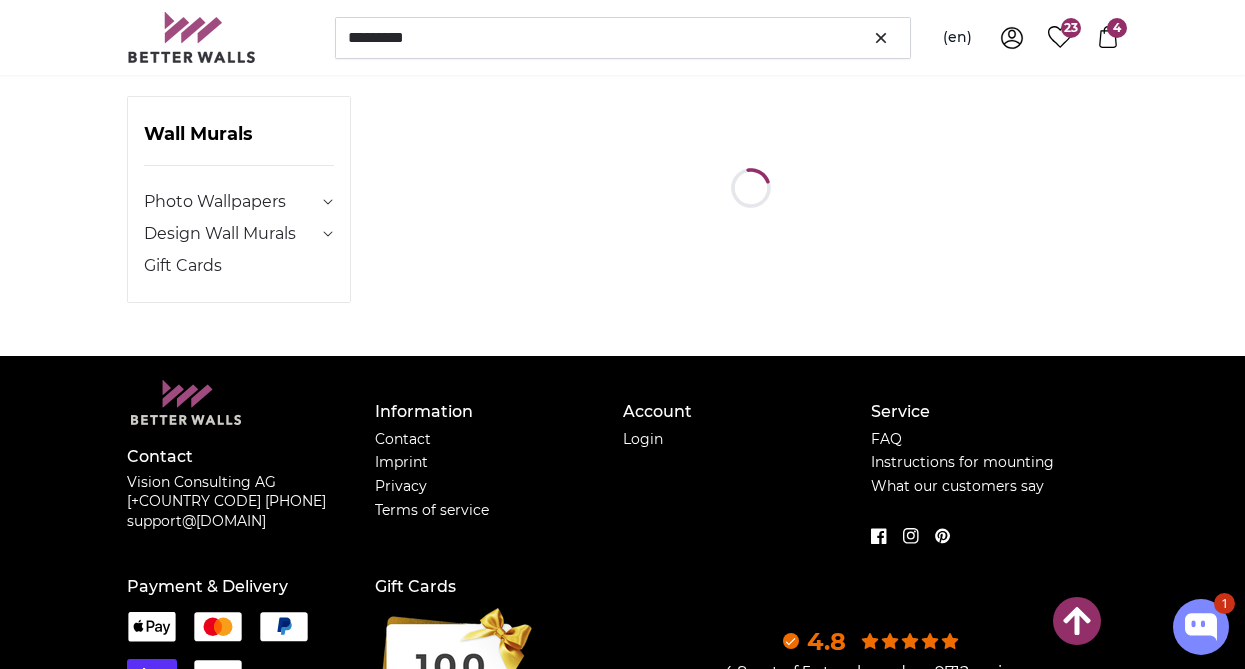 scroll, scrollTop: 0, scrollLeft: 0, axis: both 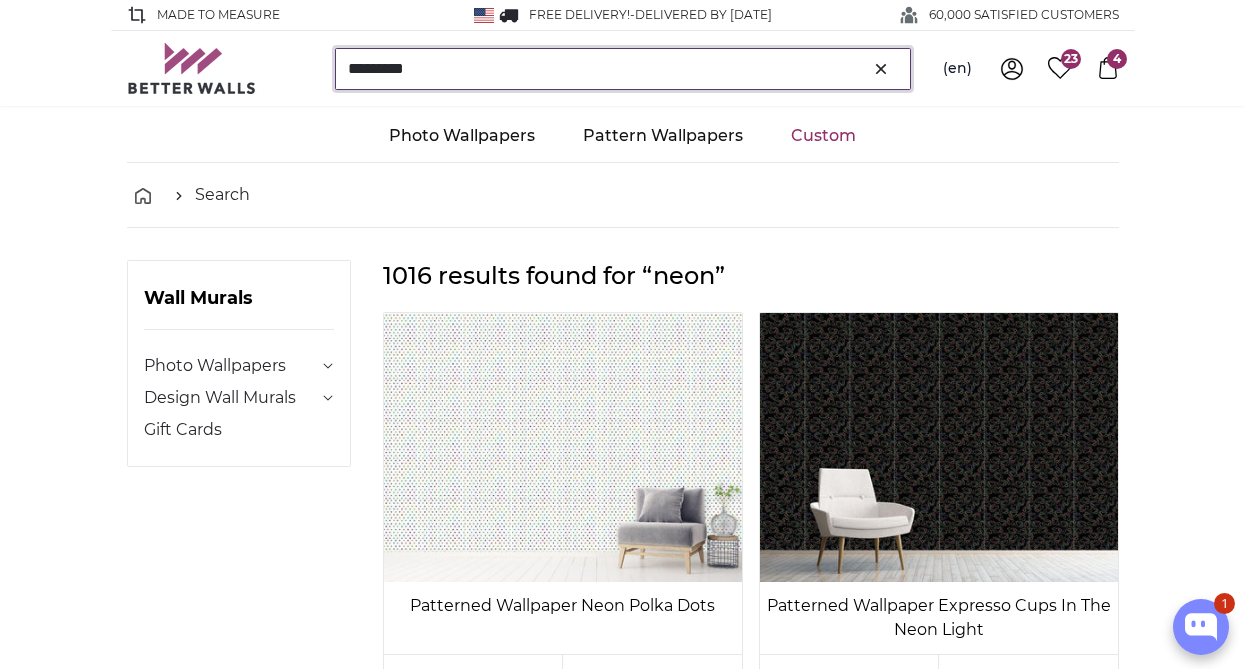 click on "*********" at bounding box center (623, 69) 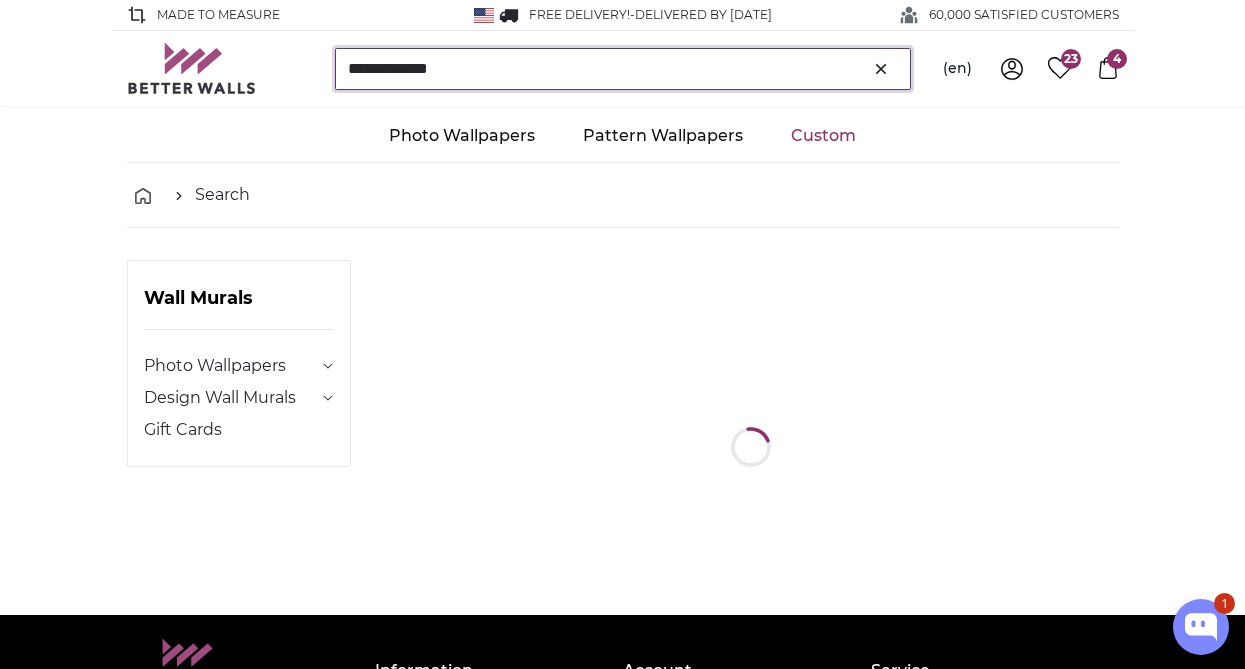 type on "**********" 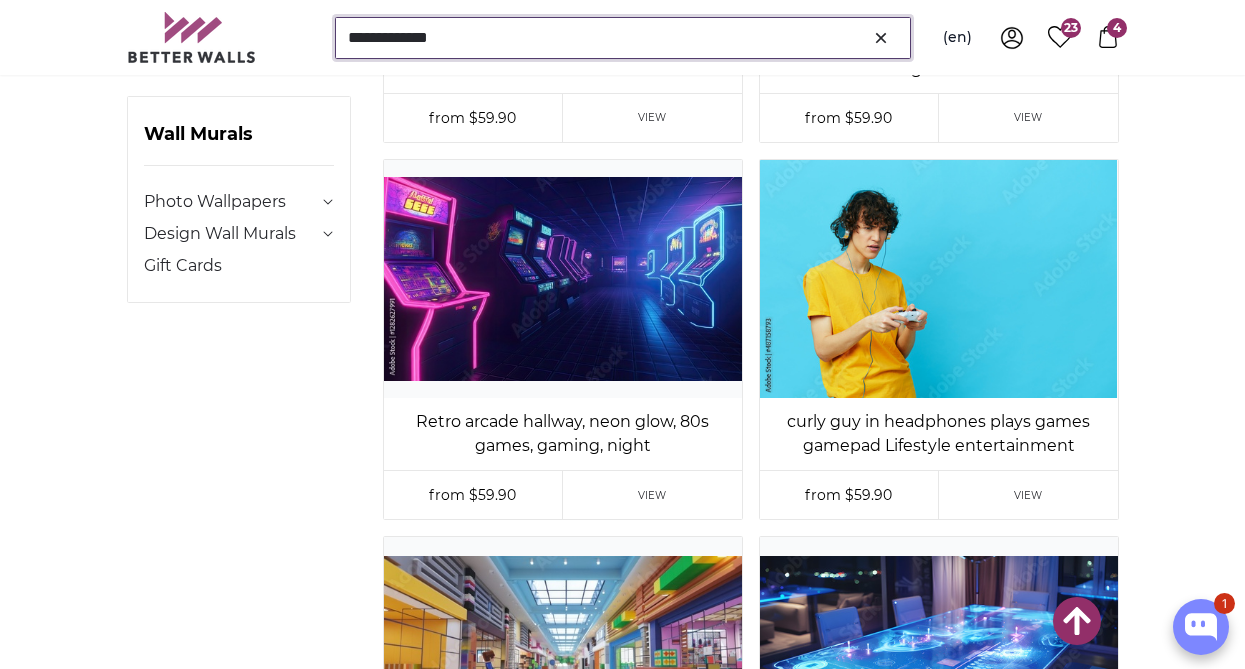 scroll, scrollTop: 1661, scrollLeft: 0, axis: vertical 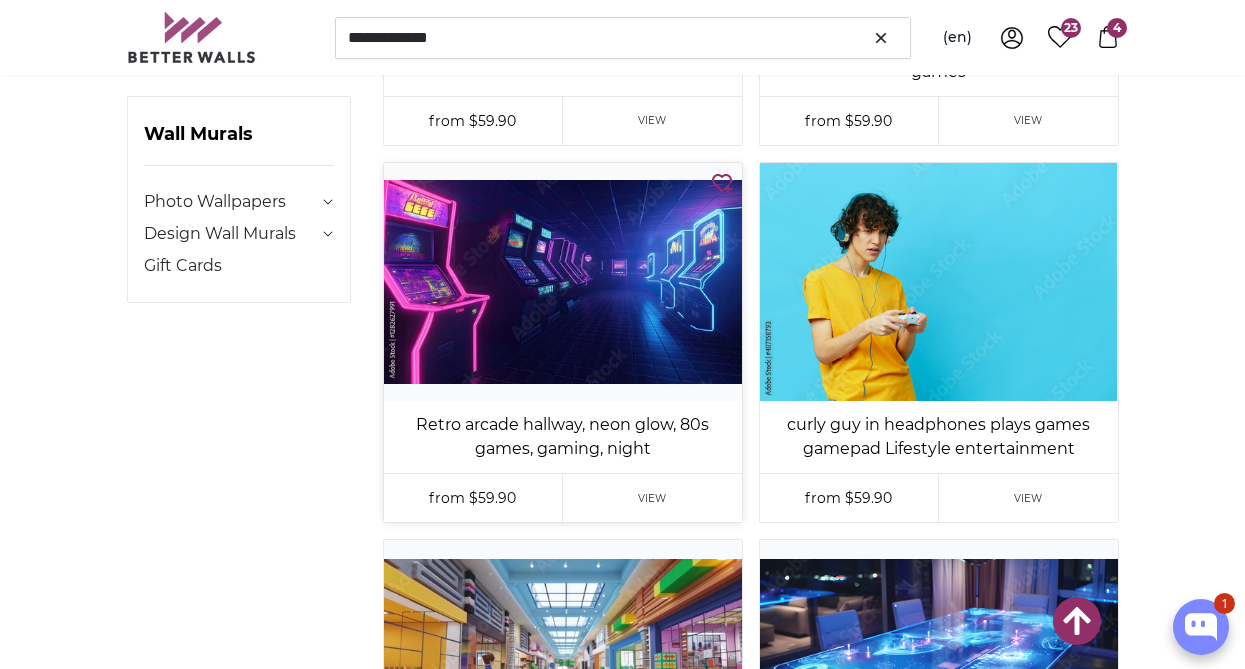 click at bounding box center [563, 282] 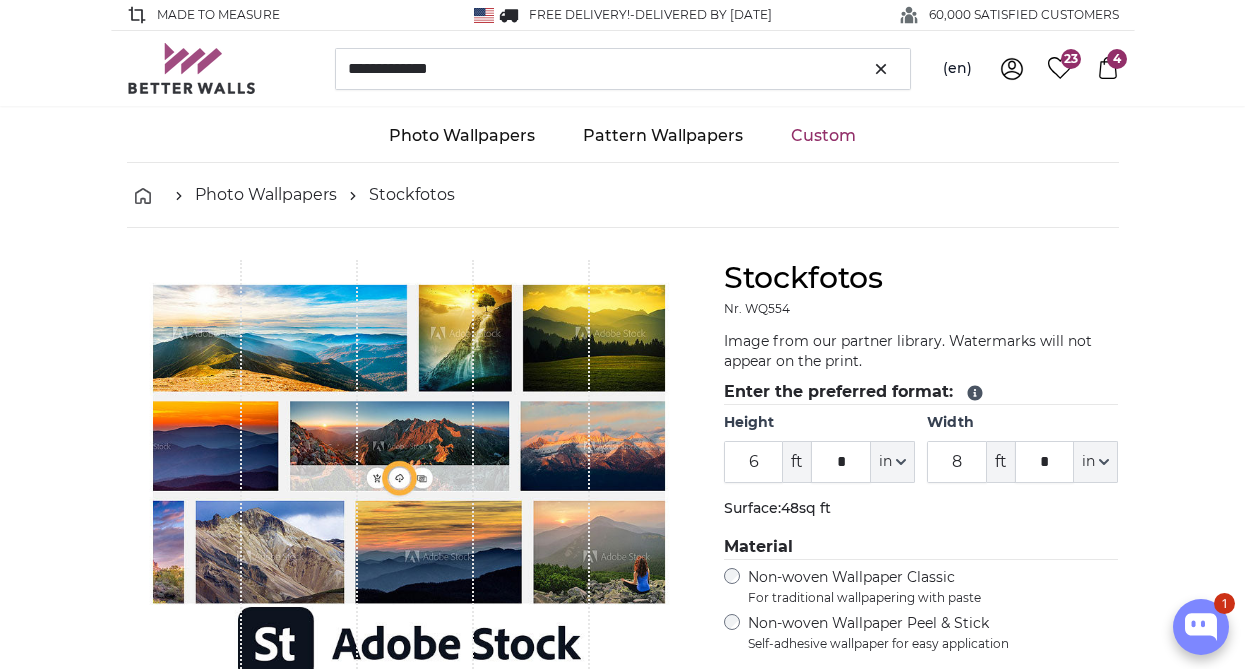 type on "10" 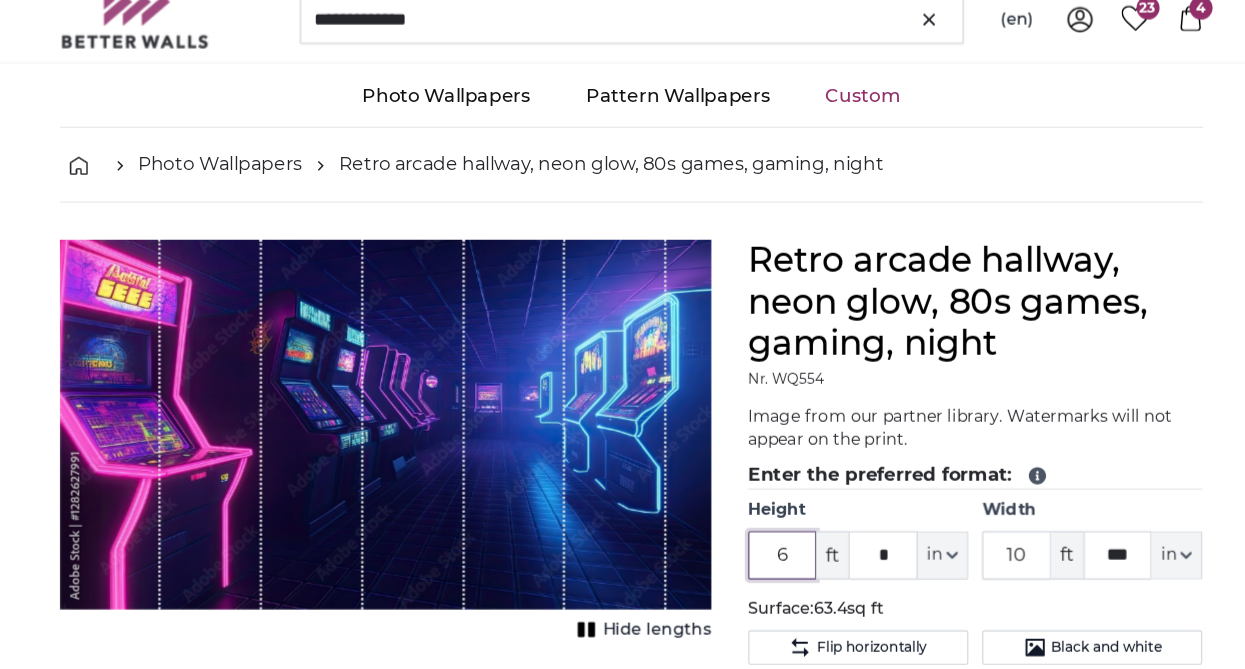 drag, startPoint x: 763, startPoint y: 530, endPoint x: 747, endPoint y: 526, distance: 16.492422 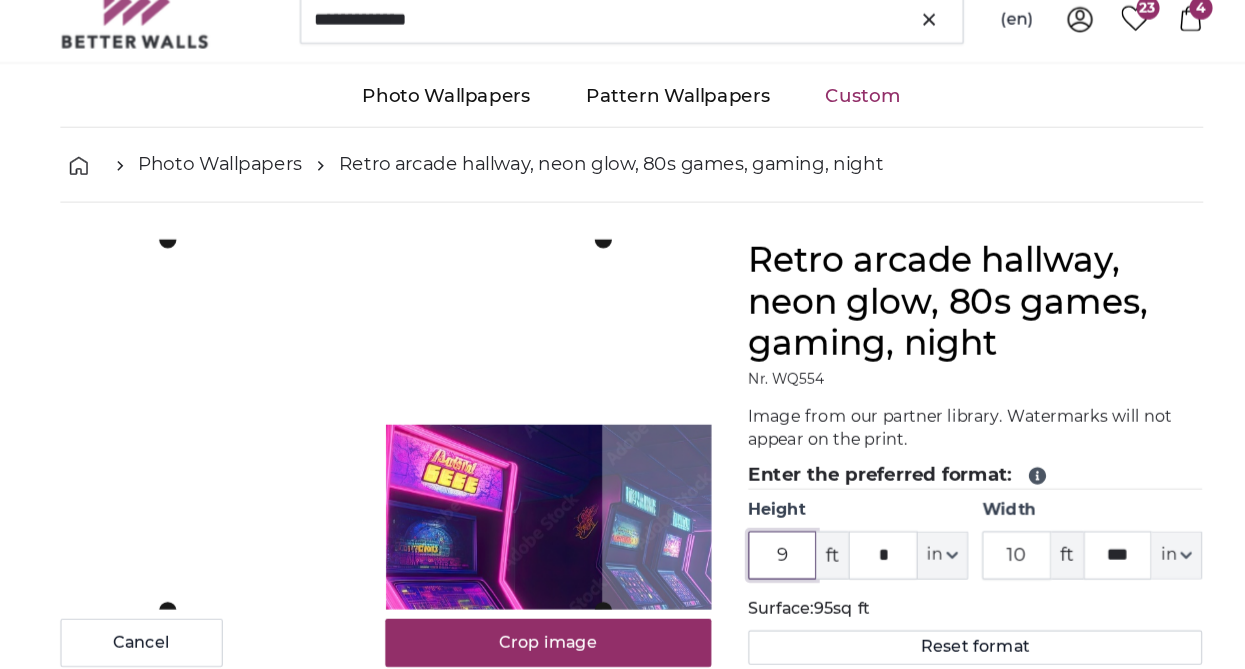 type on "9" 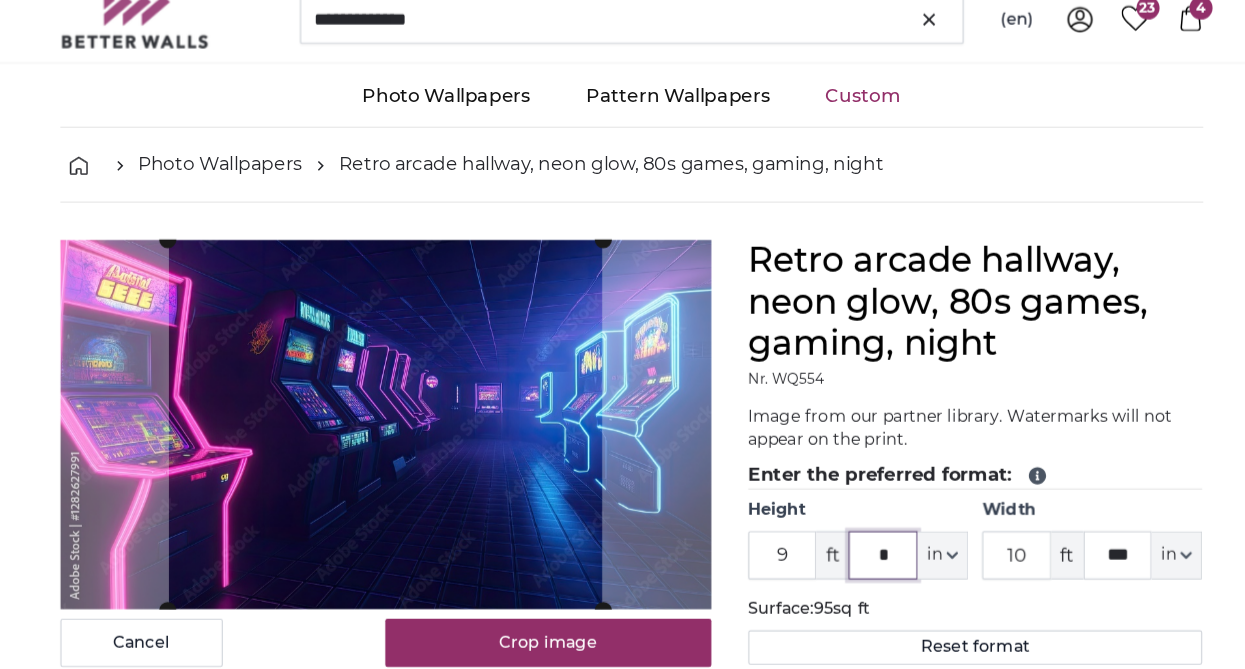 drag, startPoint x: 849, startPoint y: 534, endPoint x: 801, endPoint y: 534, distance: 48 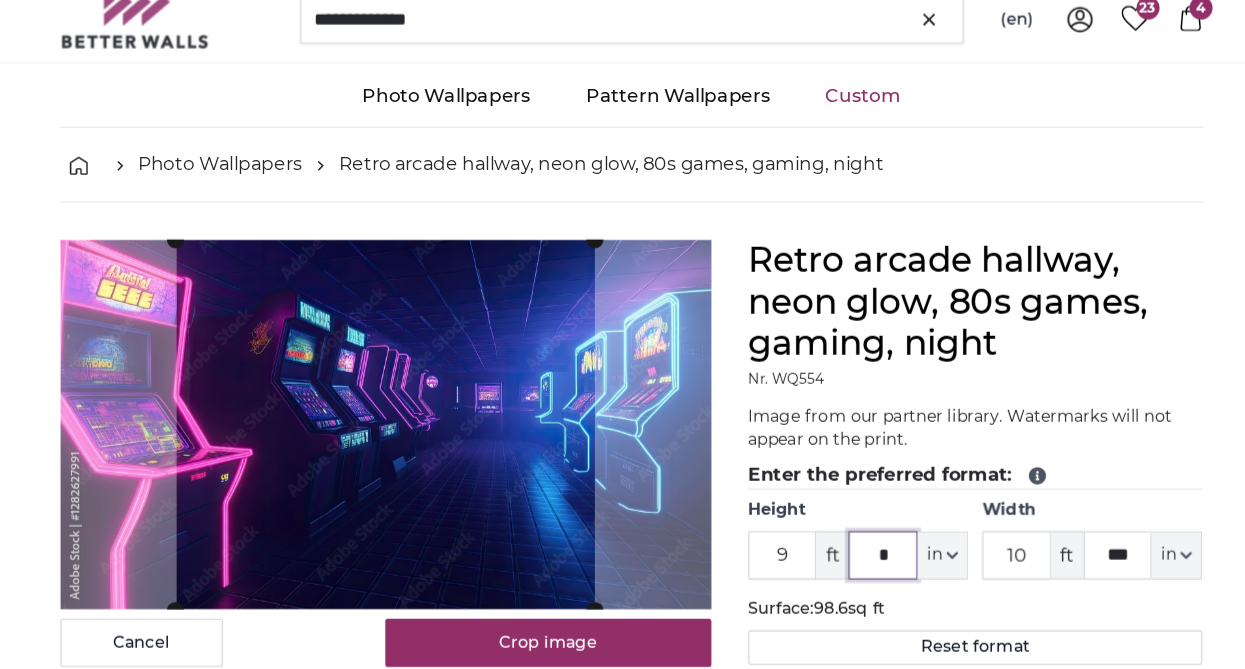 type on "*" 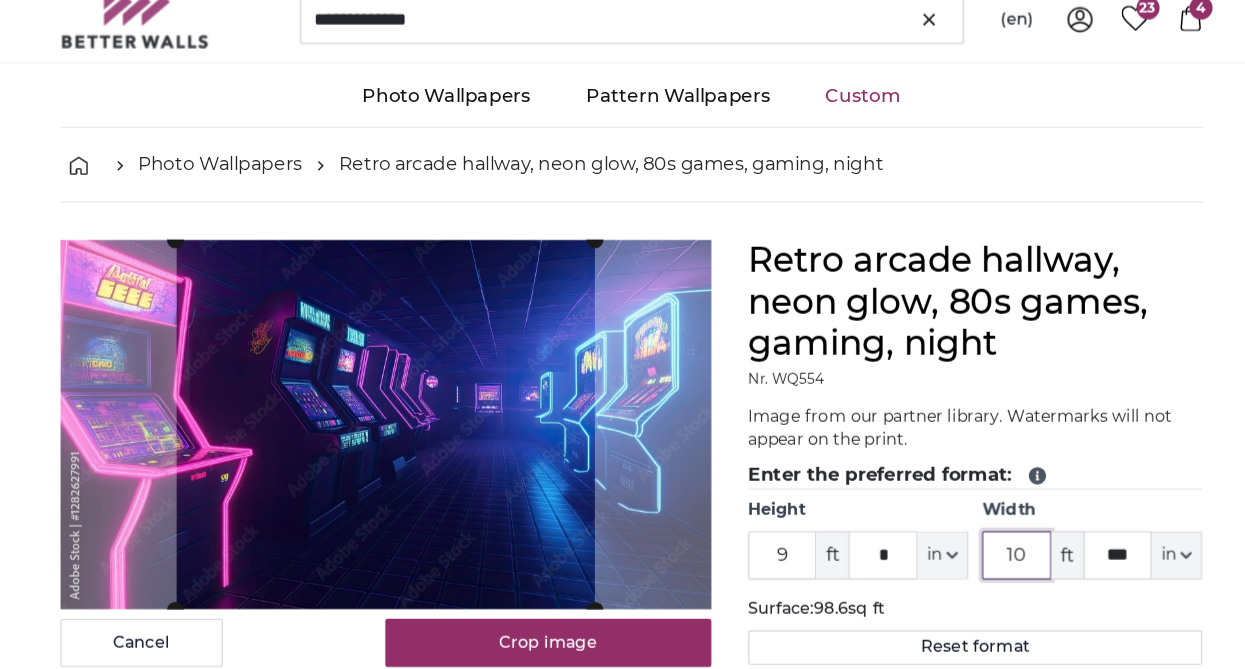 drag, startPoint x: 961, startPoint y: 533, endPoint x: 918, endPoint y: 535, distance: 43.046486 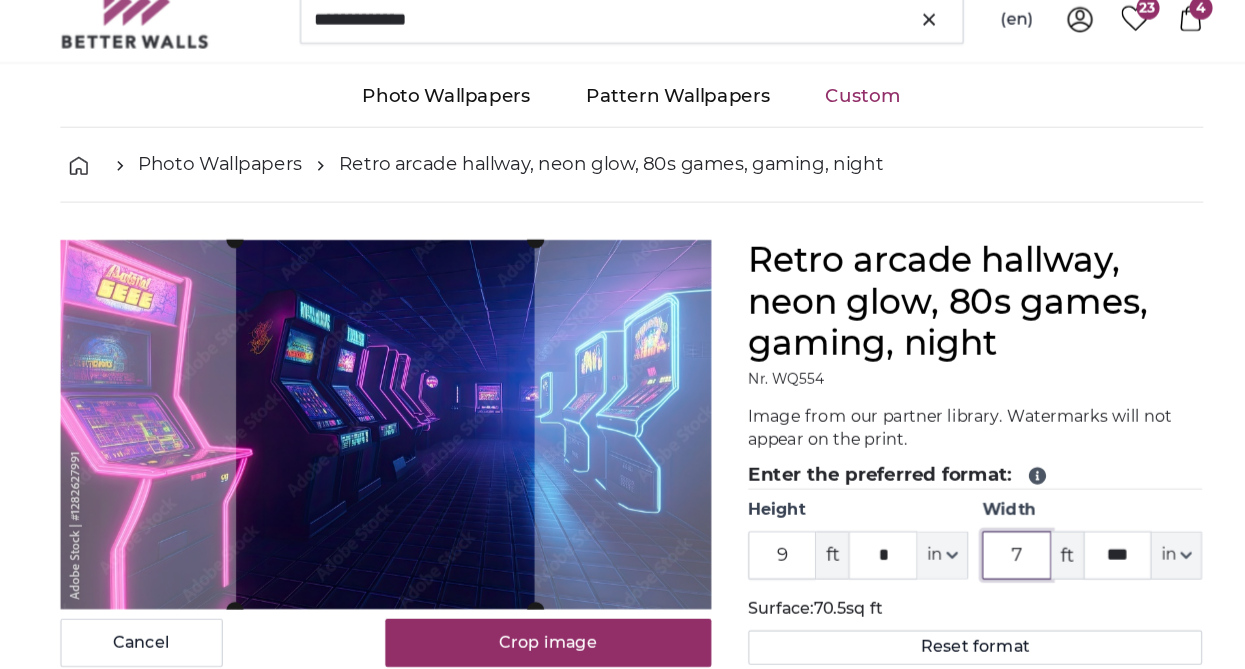 type on "7" 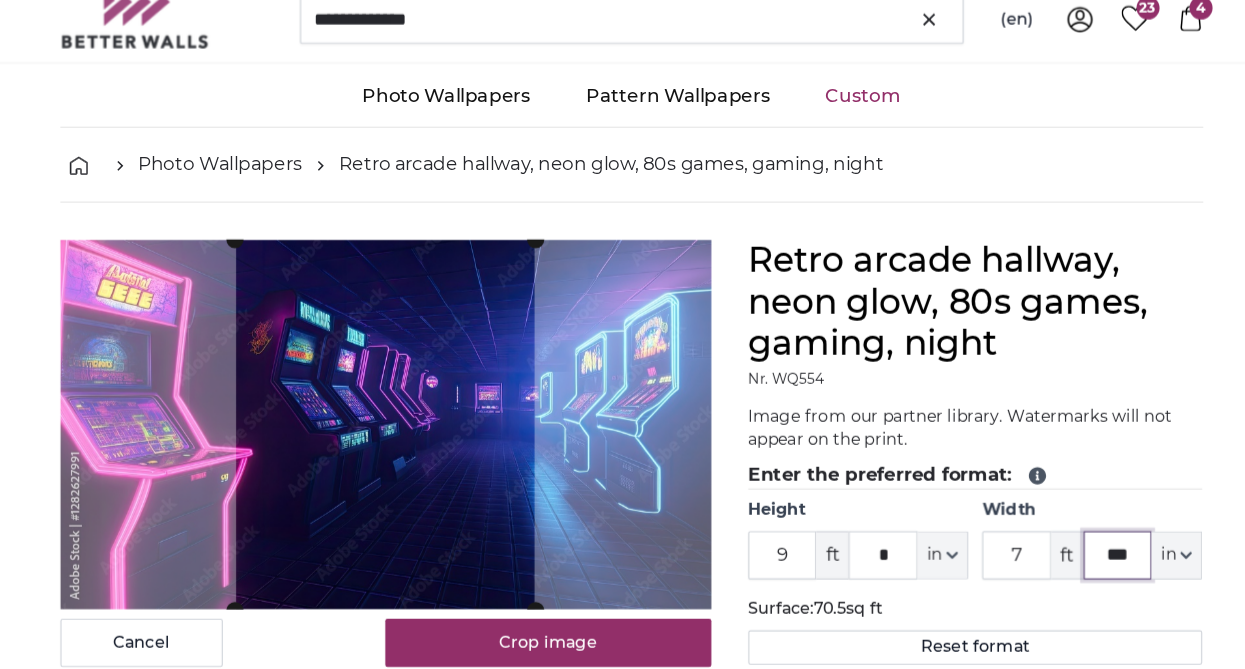 drag, startPoint x: 1058, startPoint y: 530, endPoint x: 998, endPoint y: 528, distance: 60.033325 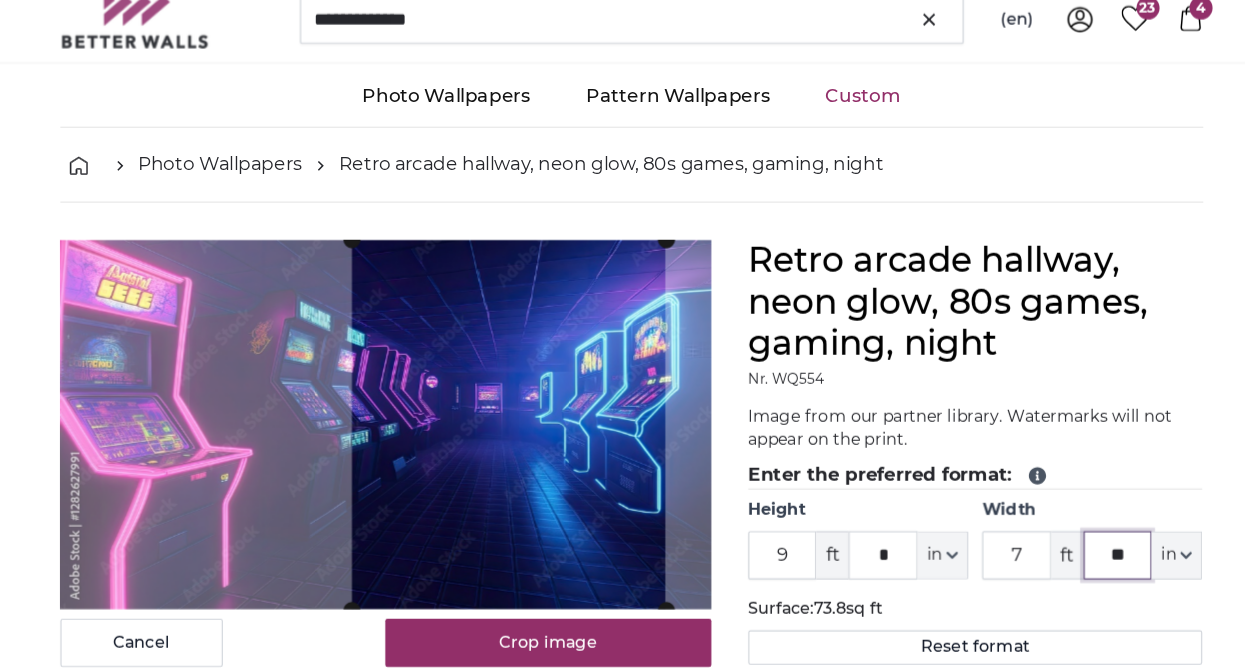 click 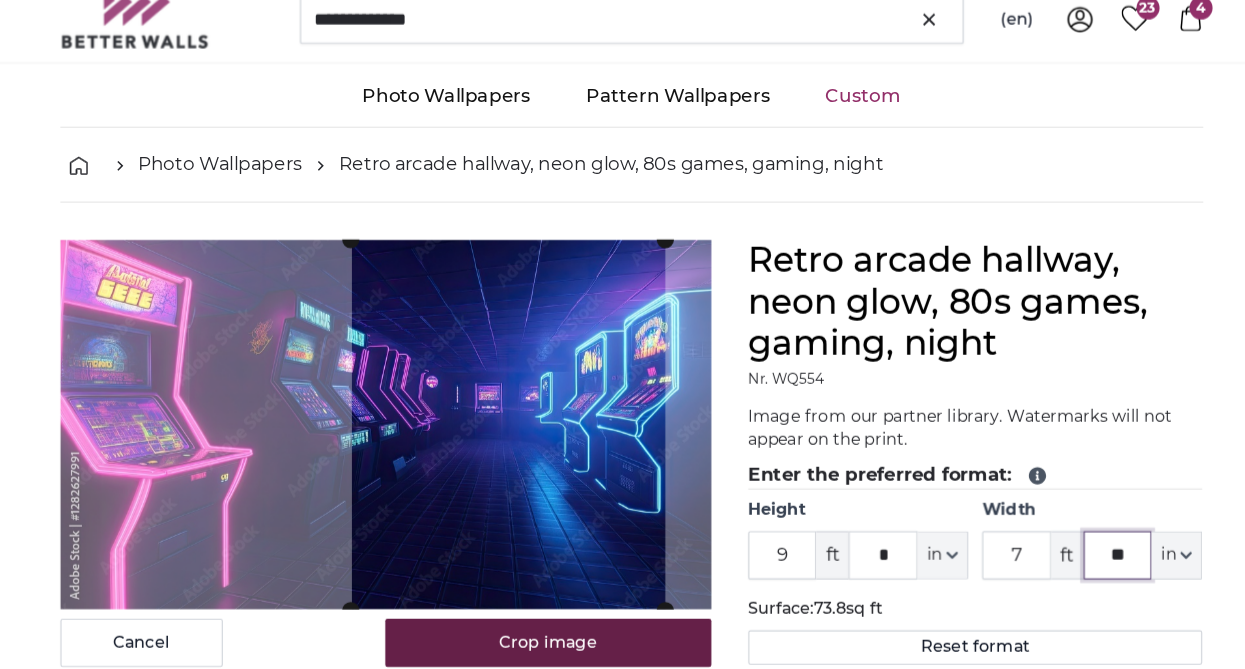 type on "**" 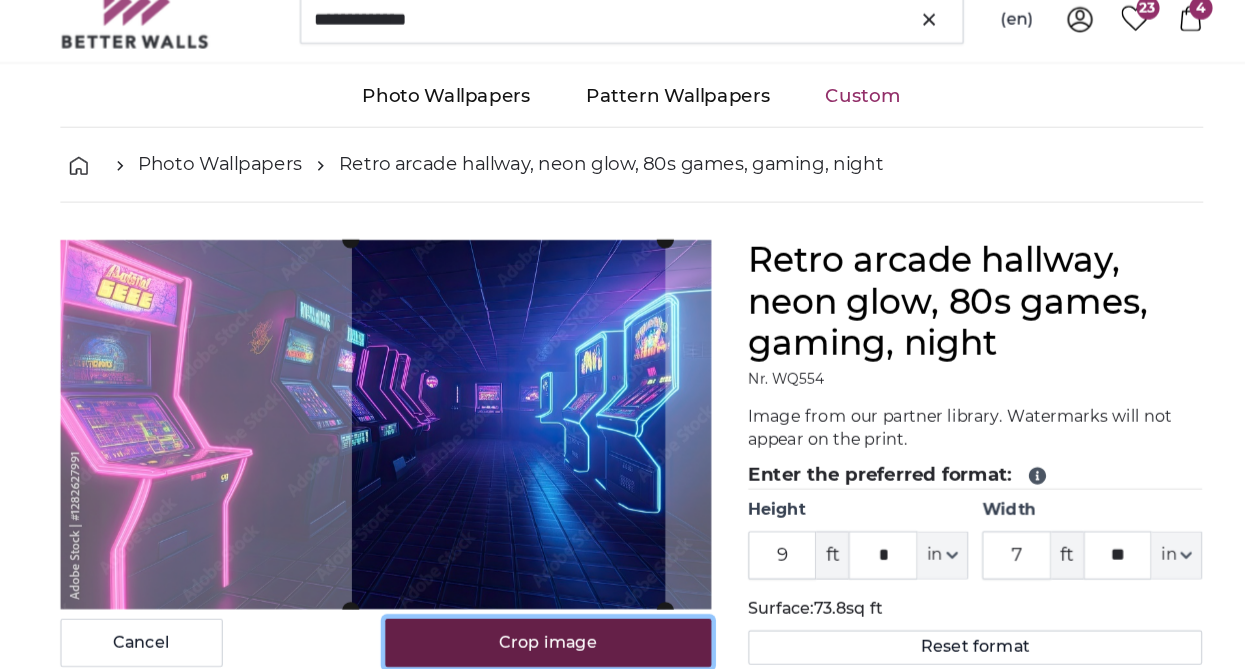 click on "Crop image" at bounding box center (550, 610) 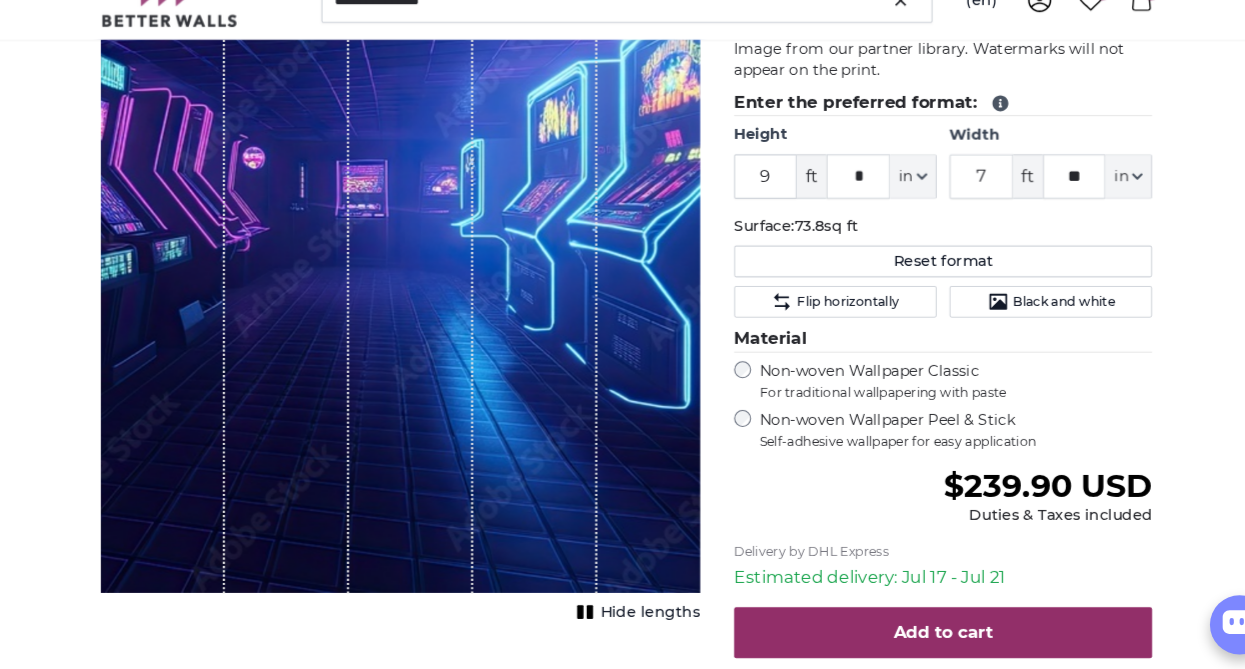 scroll, scrollTop: 404, scrollLeft: 0, axis: vertical 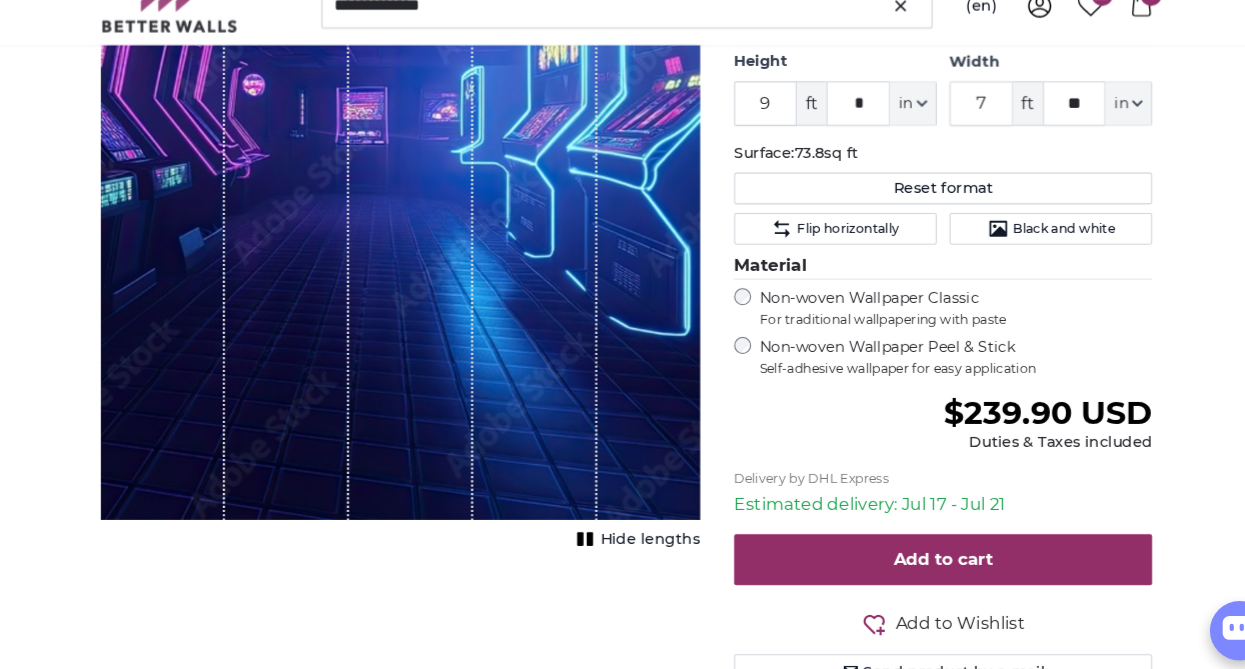 click on "Hide lengths" at bounding box center (645, 541) 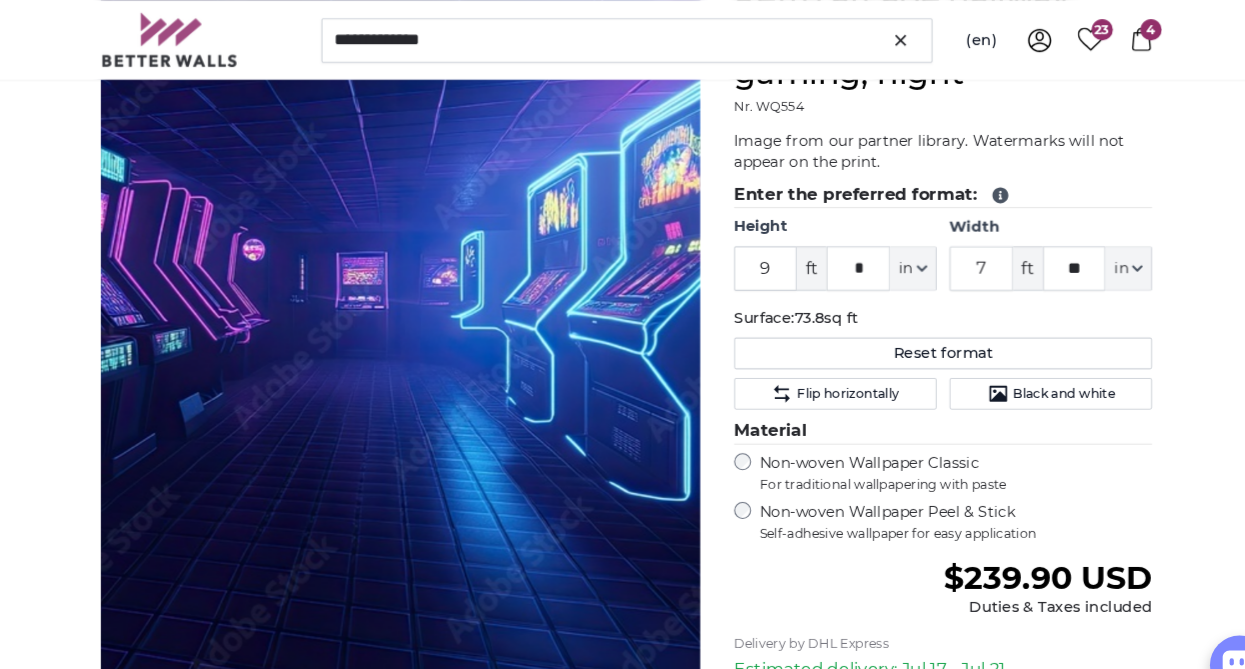 scroll, scrollTop: 226, scrollLeft: 0, axis: vertical 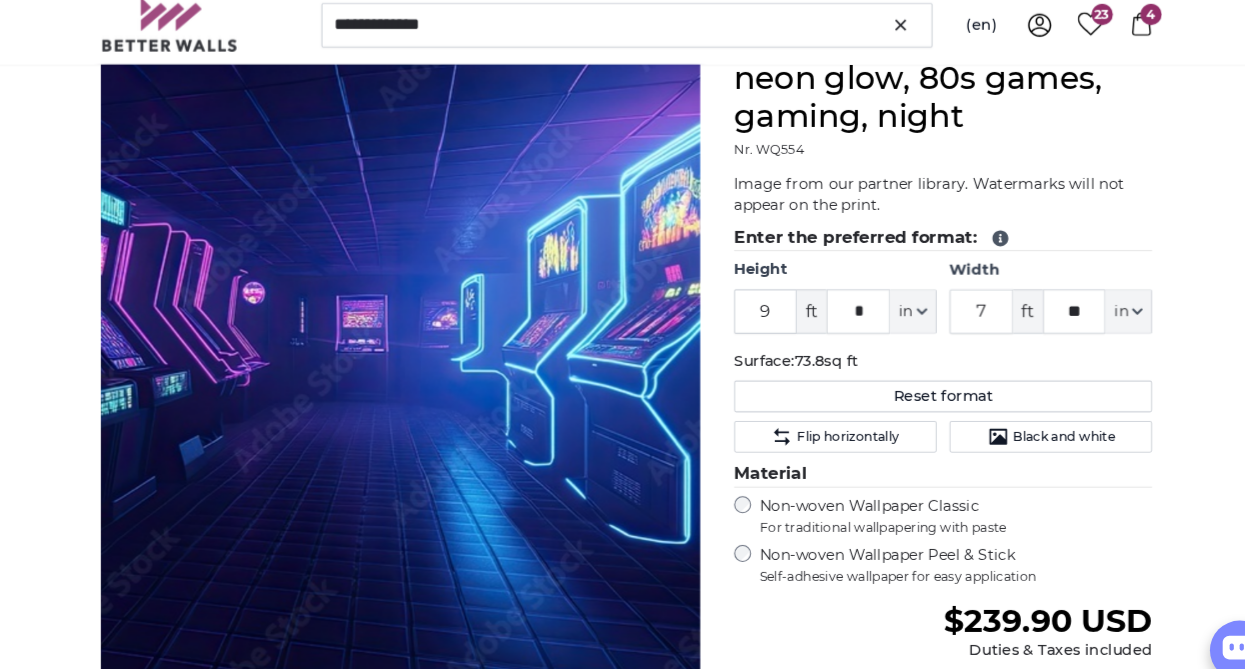 type 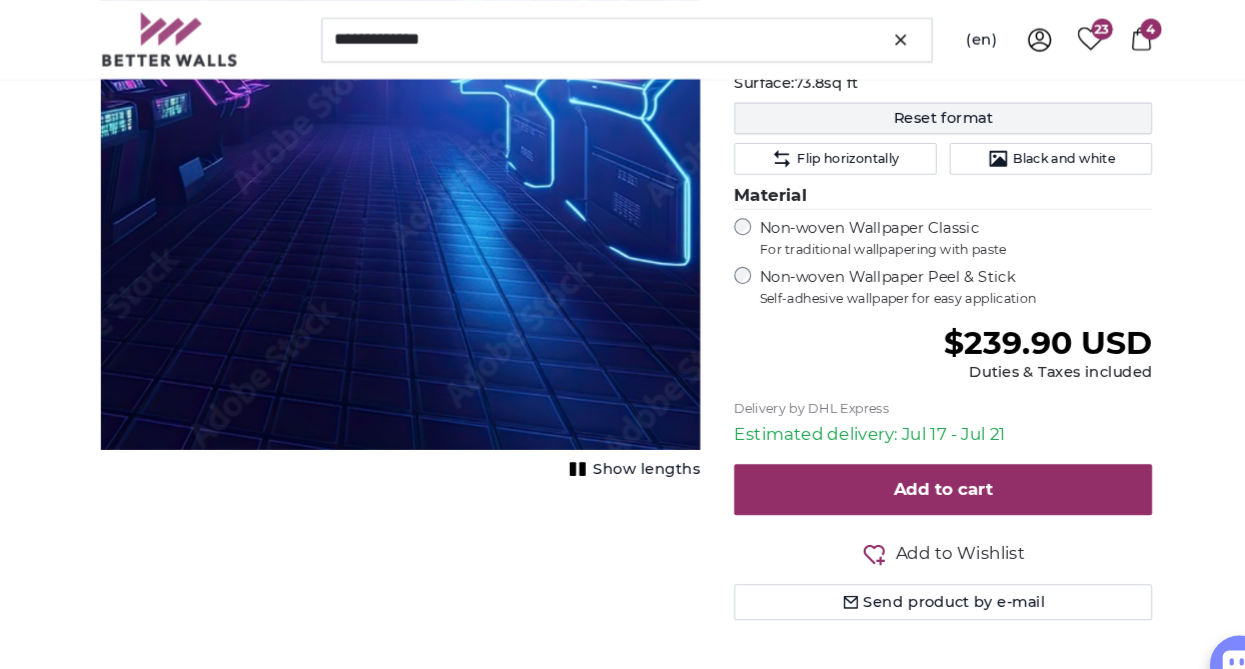 scroll, scrollTop: 499, scrollLeft: 0, axis: vertical 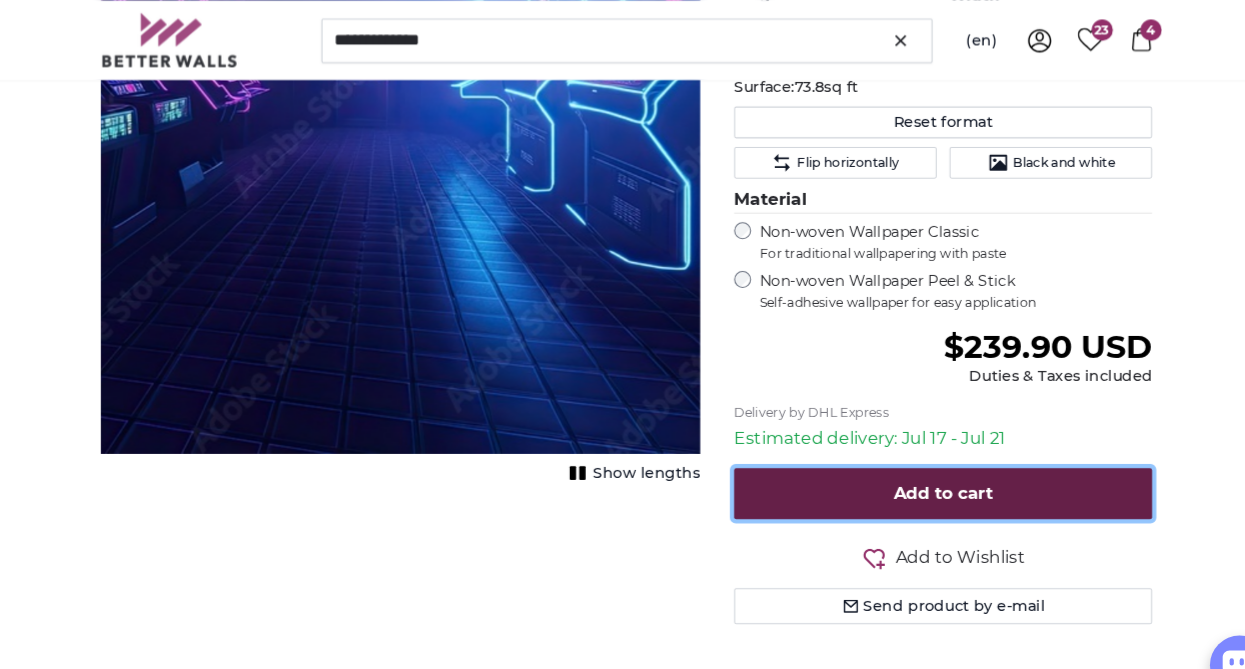 click on "Add to cart" at bounding box center [921, 464] 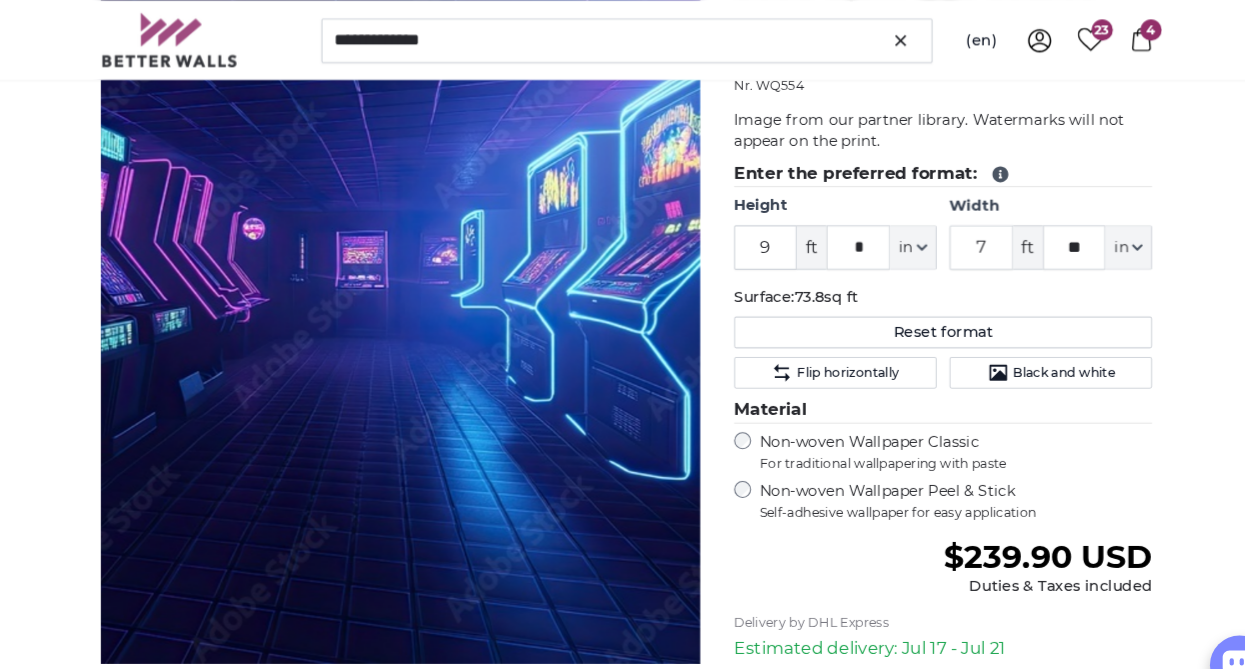 scroll, scrollTop: 231, scrollLeft: 0, axis: vertical 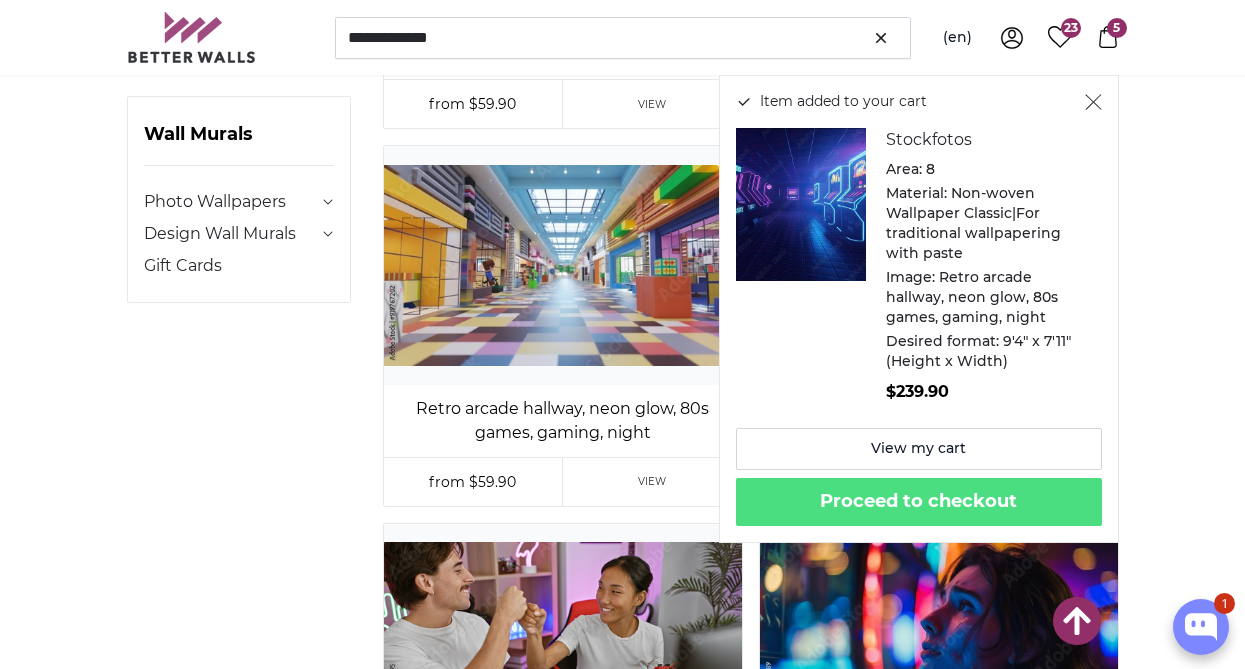 click 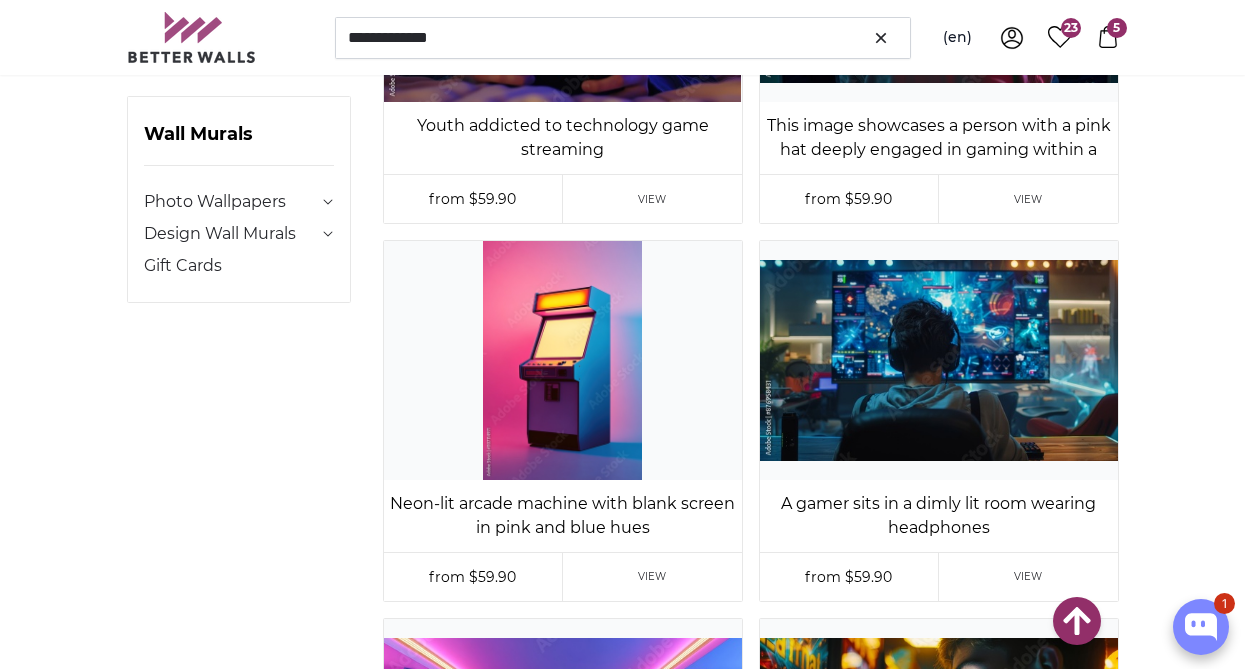 scroll, scrollTop: 12944, scrollLeft: 0, axis: vertical 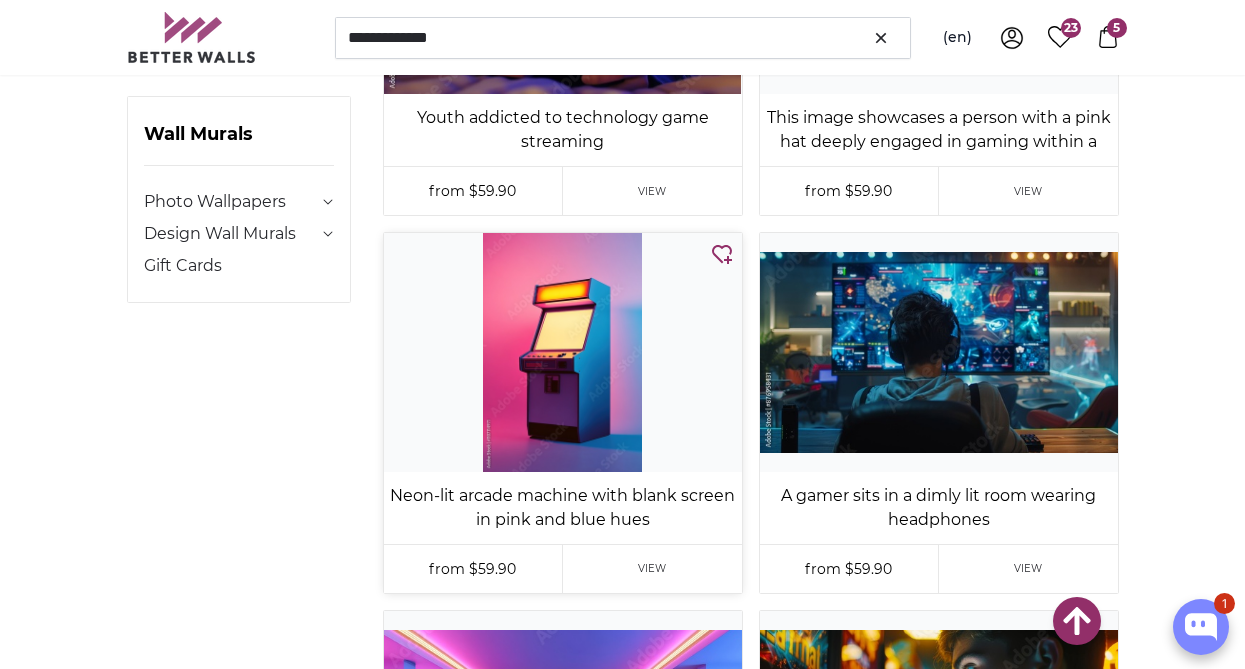 click at bounding box center (563, 352) 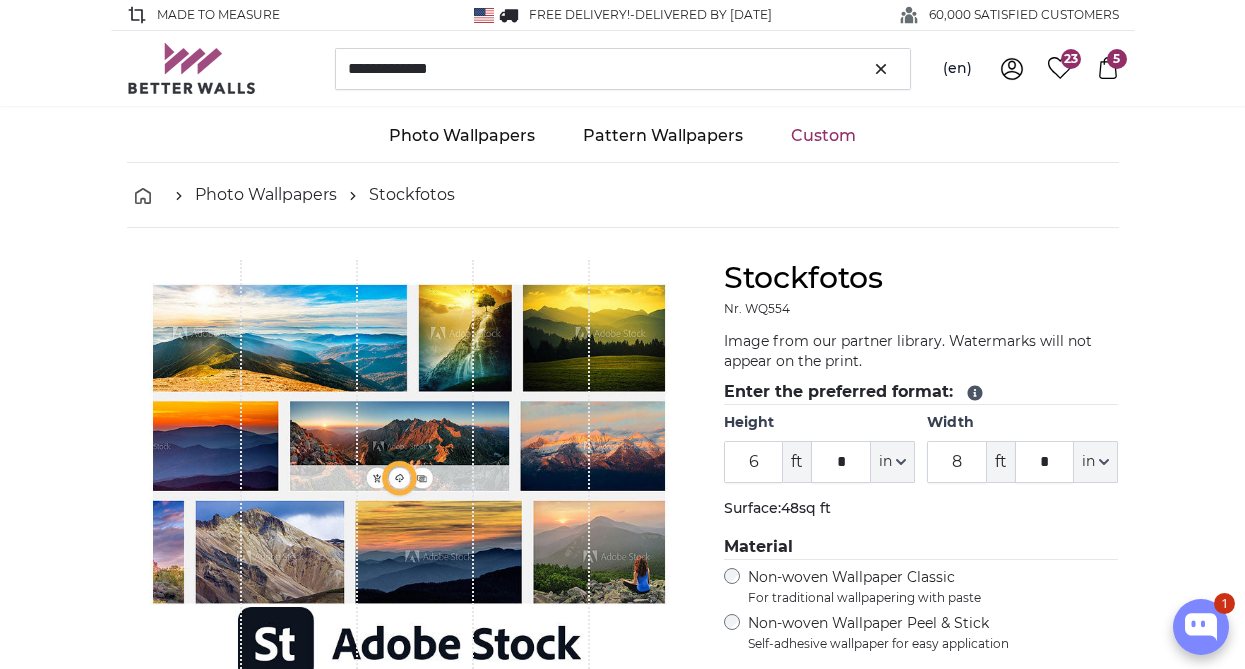 type on "4" 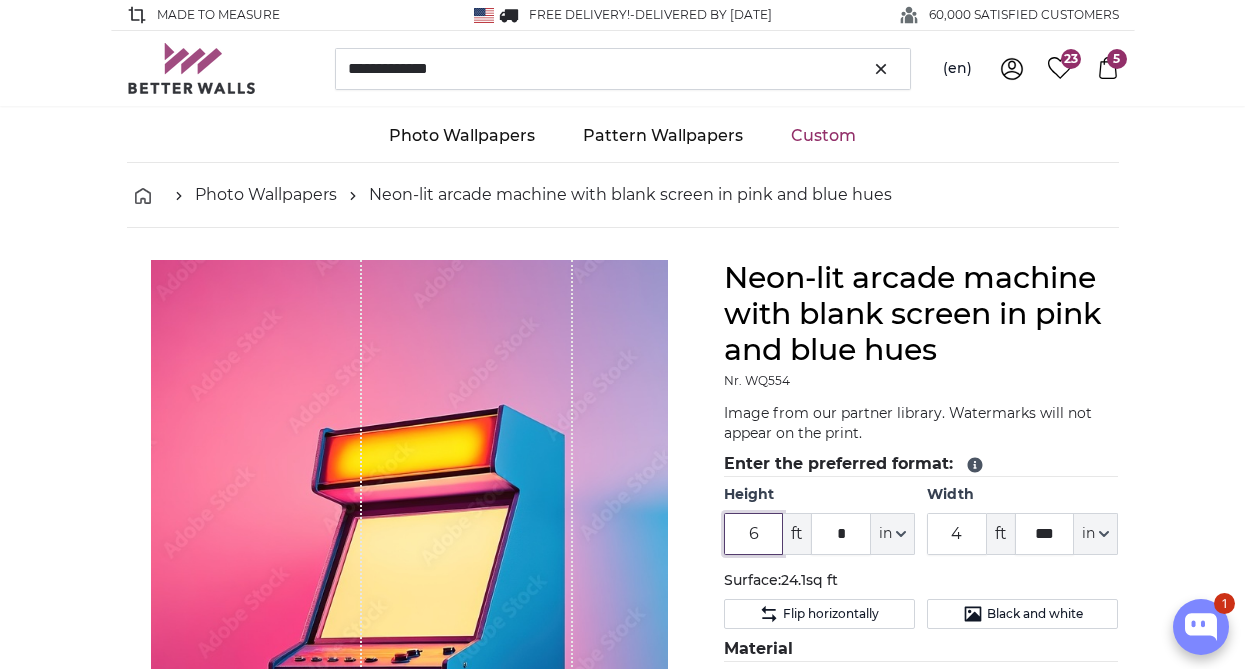 drag, startPoint x: 766, startPoint y: 529, endPoint x: 722, endPoint y: 528, distance: 44.011364 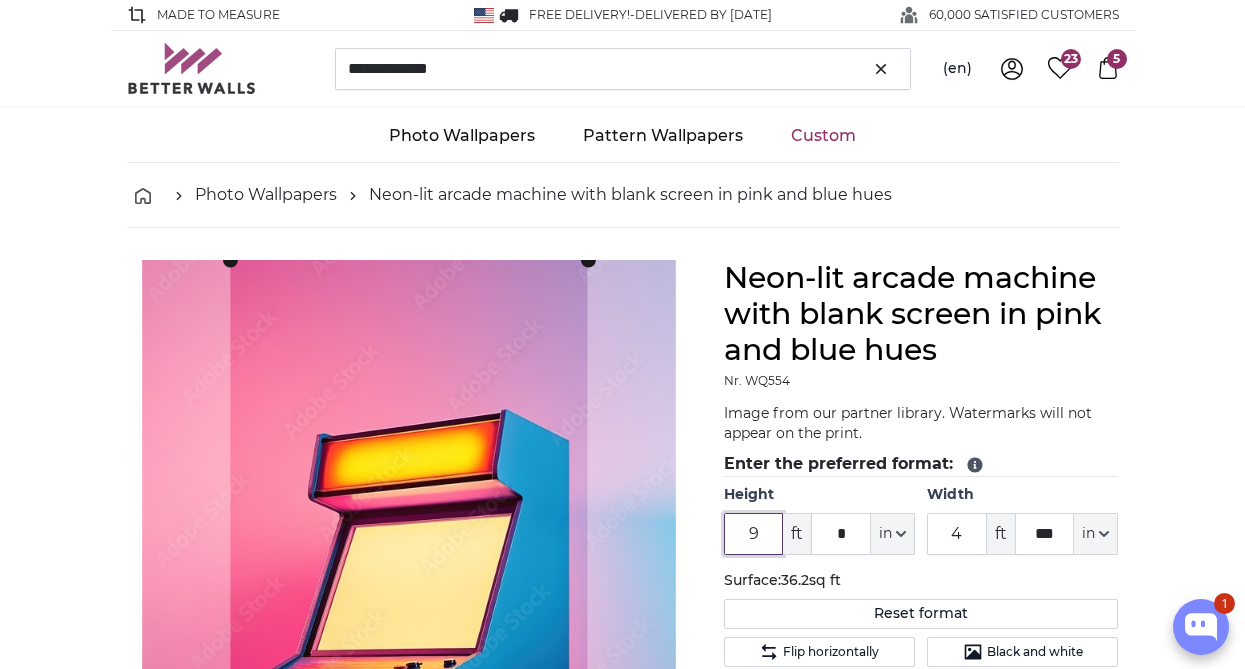 type on "9" 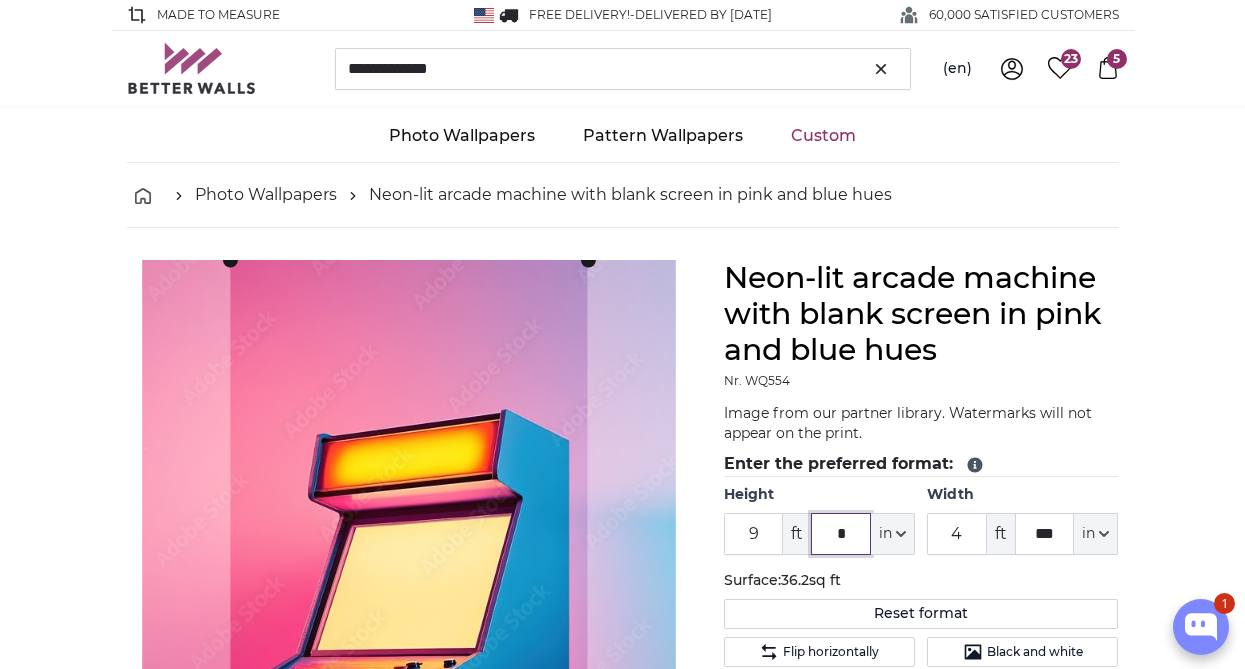 drag, startPoint x: 863, startPoint y: 532, endPoint x: 822, endPoint y: 531, distance: 41.01219 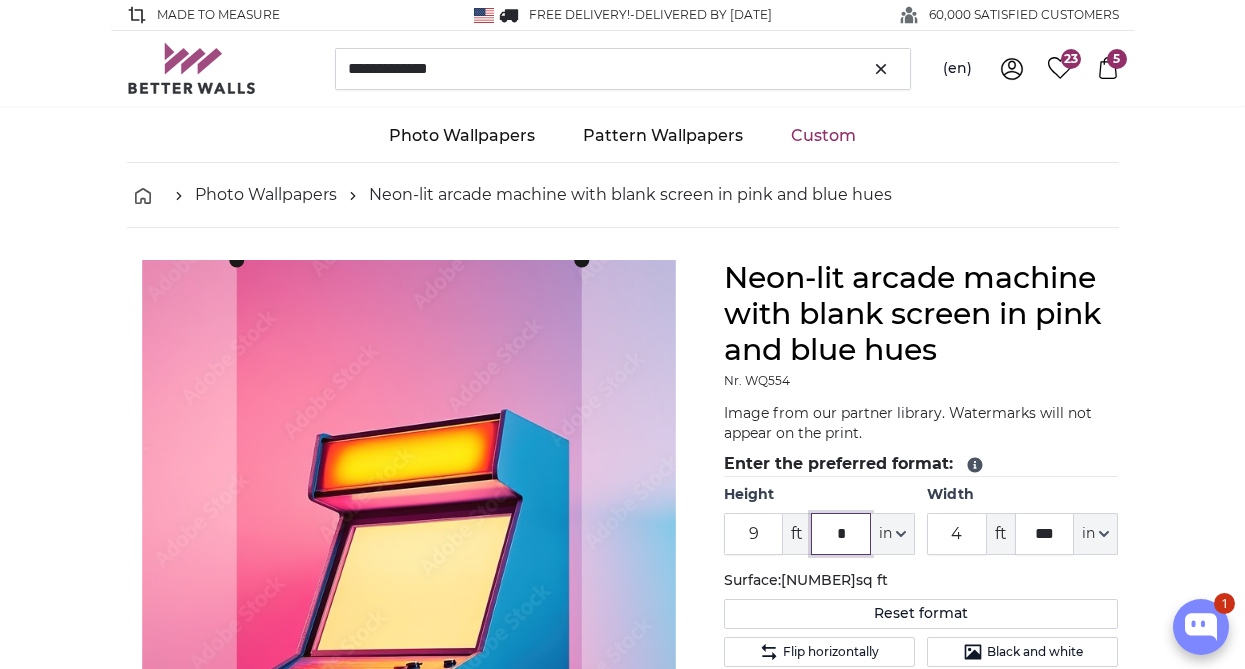 type on "*" 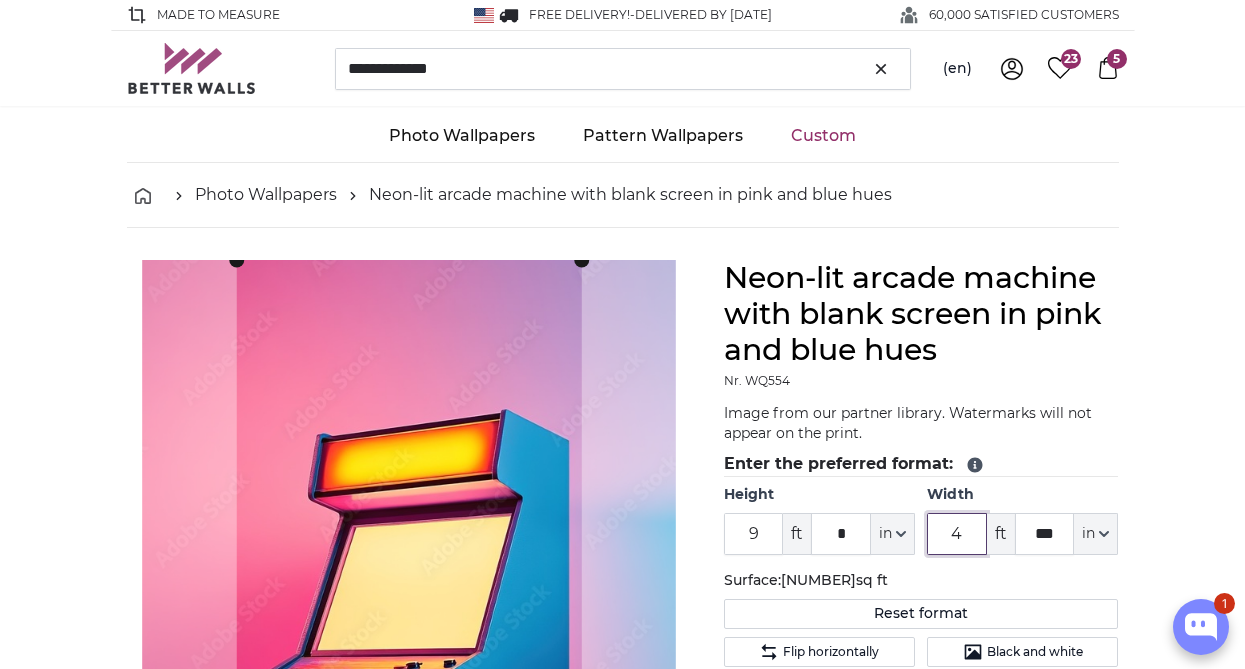 drag, startPoint x: 972, startPoint y: 536, endPoint x: 938, endPoint y: 536, distance: 34 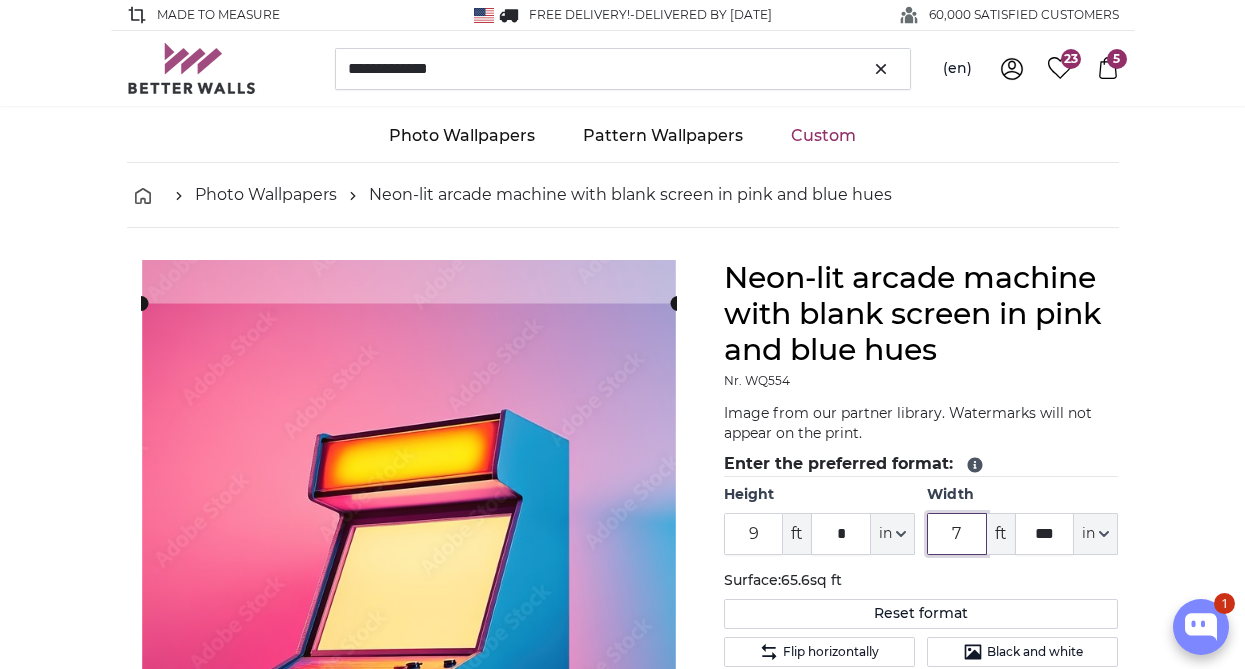 type on "7" 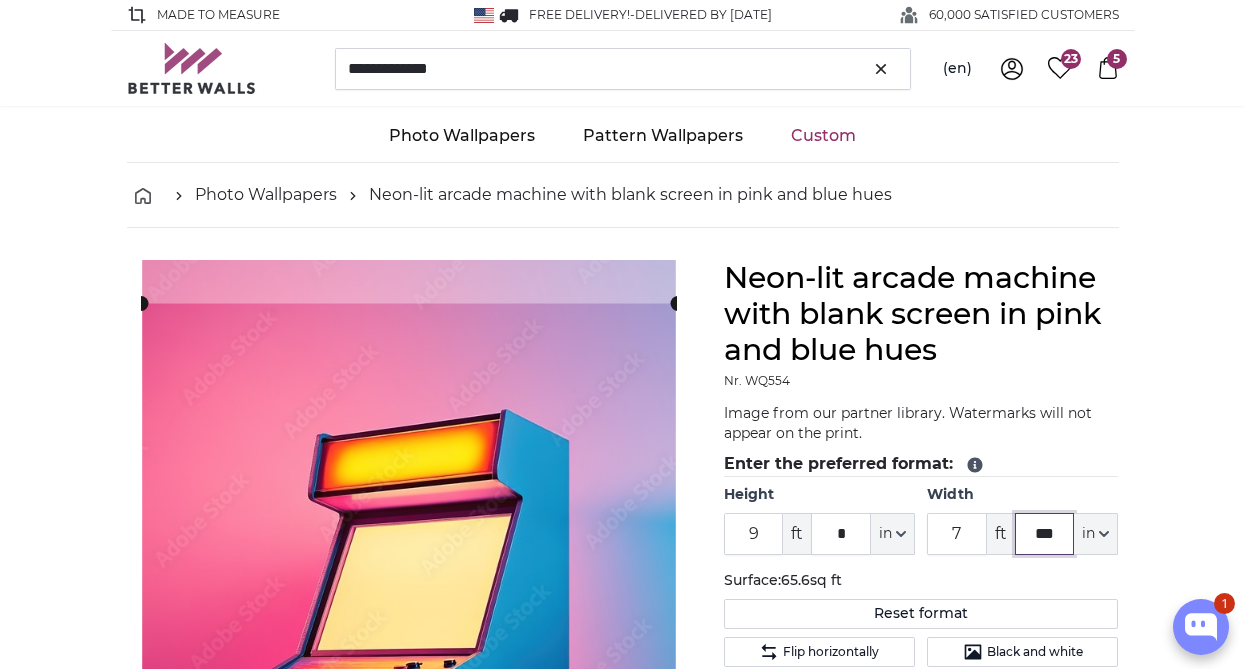 drag, startPoint x: 1055, startPoint y: 534, endPoint x: 951, endPoint y: 538, distance: 104.0769 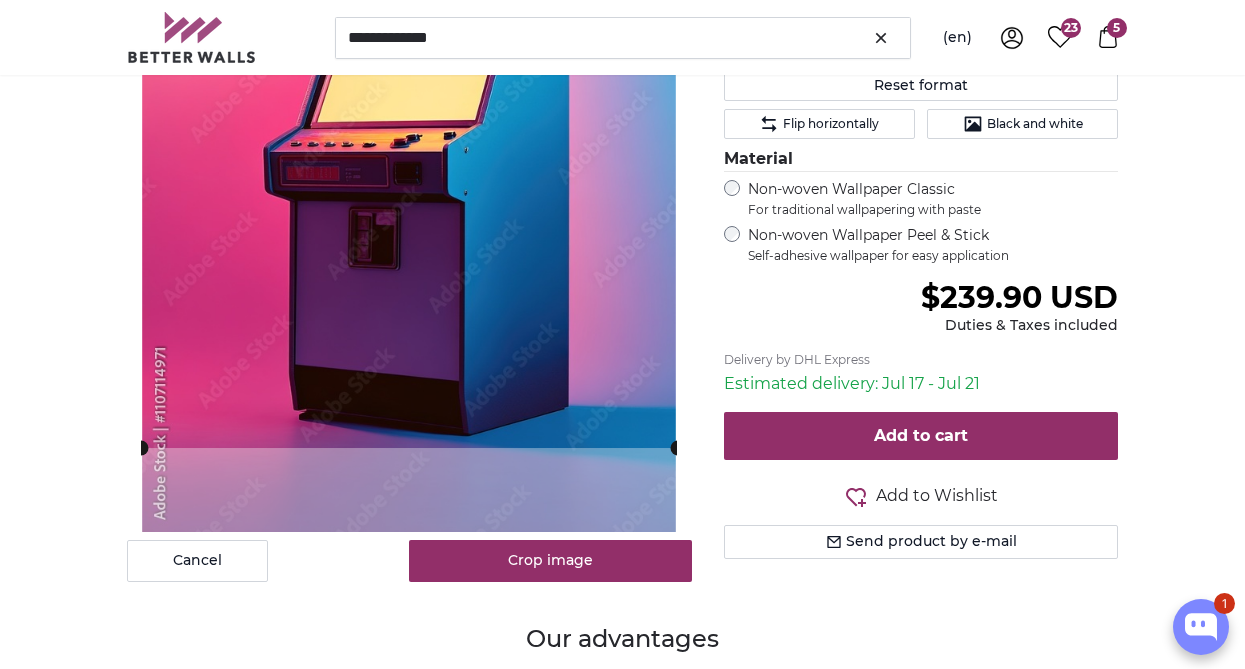 scroll, scrollTop: 569, scrollLeft: 0, axis: vertical 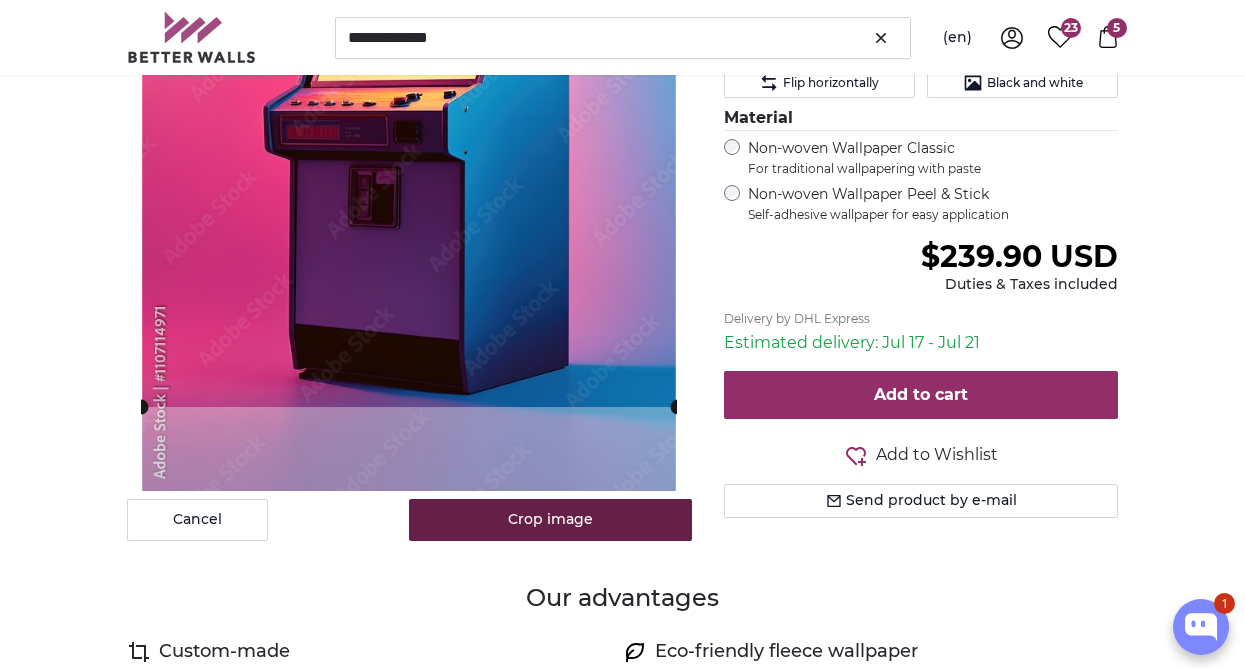 type on "**" 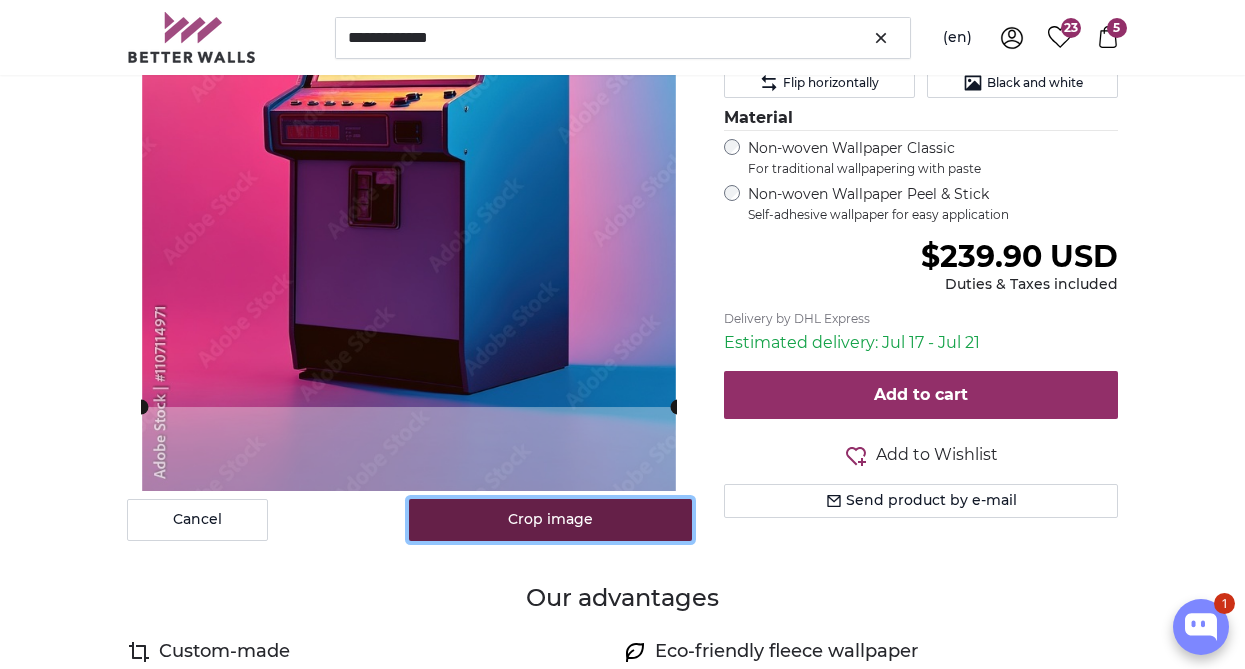 click on "Crop image" at bounding box center (550, 520) 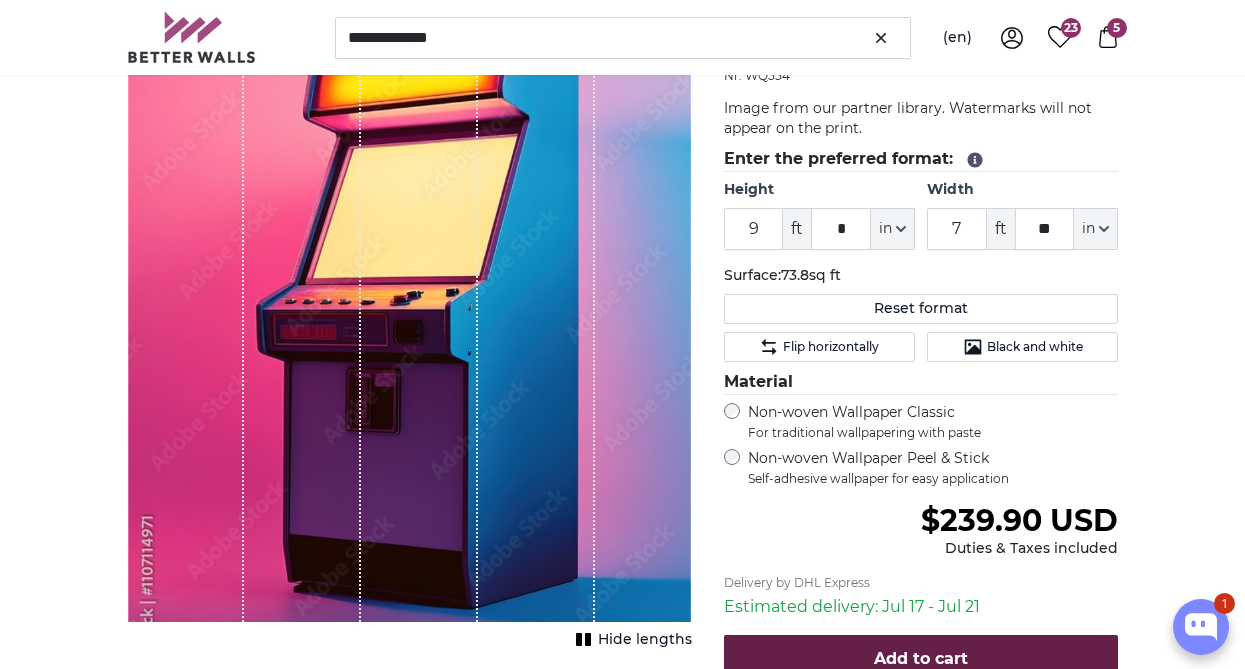 scroll, scrollTop: 306, scrollLeft: 0, axis: vertical 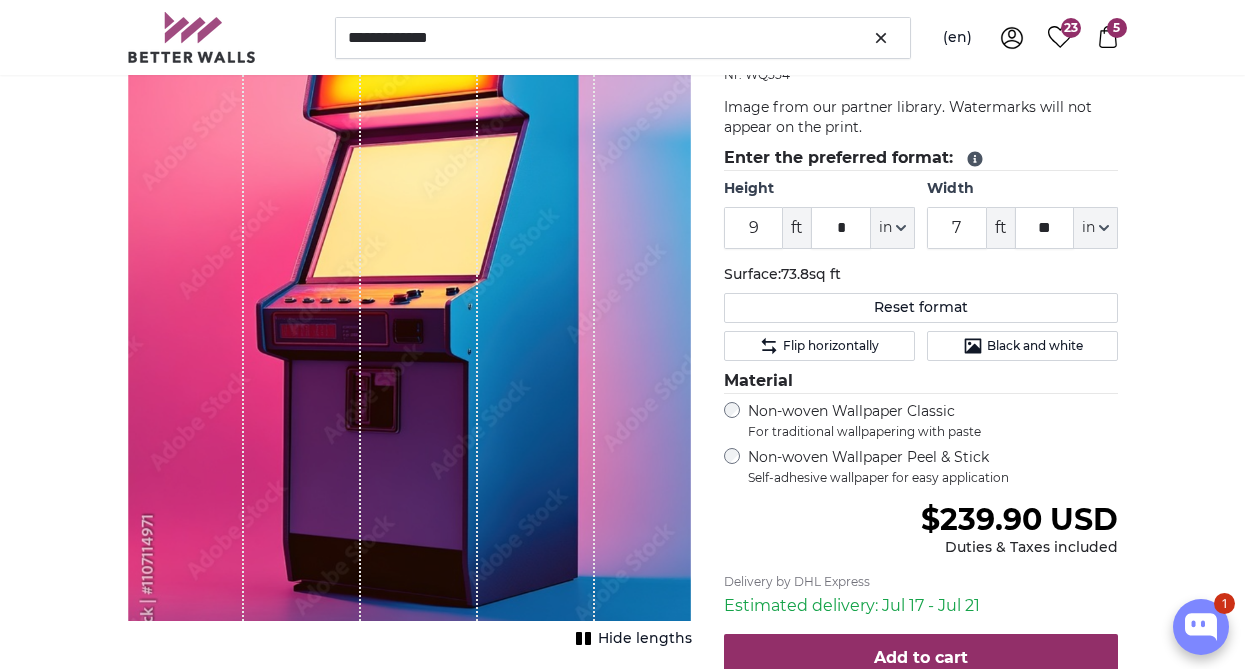 click on "Hide lengths" at bounding box center (645, 639) 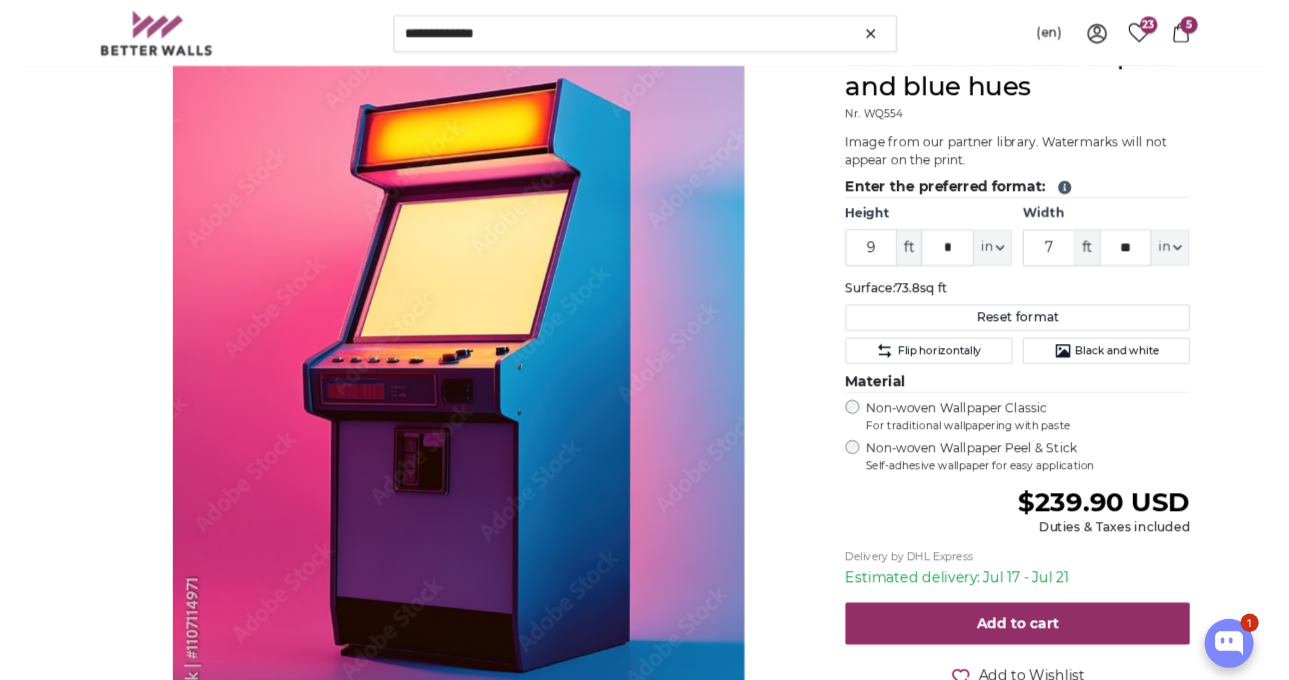 scroll, scrollTop: 253, scrollLeft: 0, axis: vertical 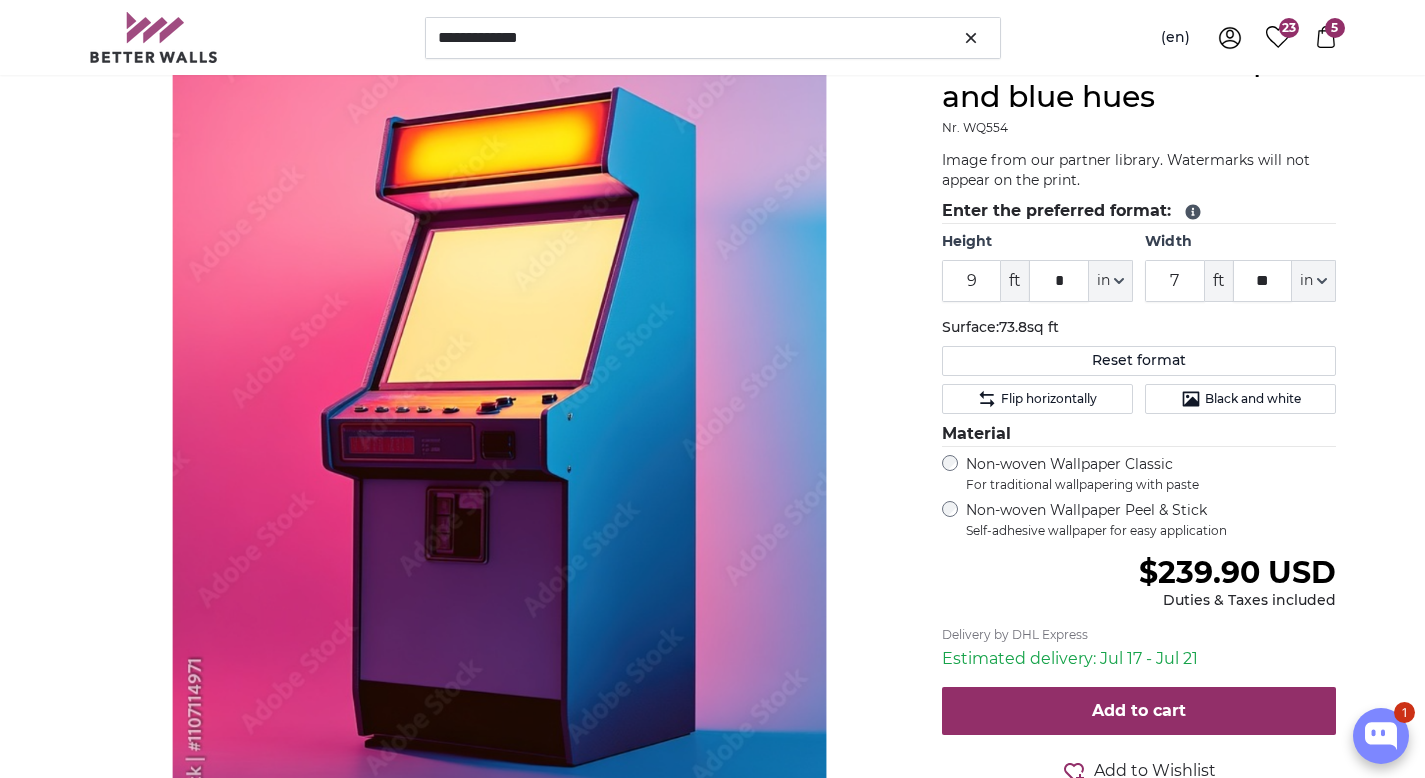 type 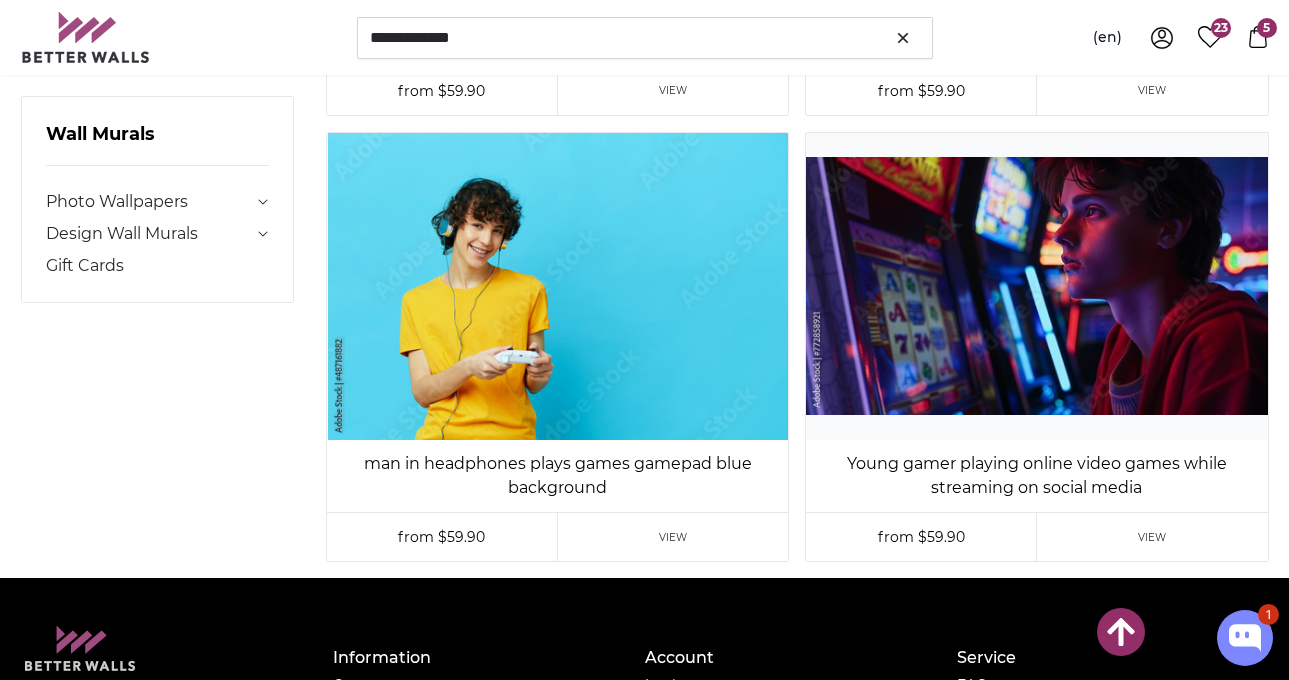scroll, scrollTop: 20719, scrollLeft: 0, axis: vertical 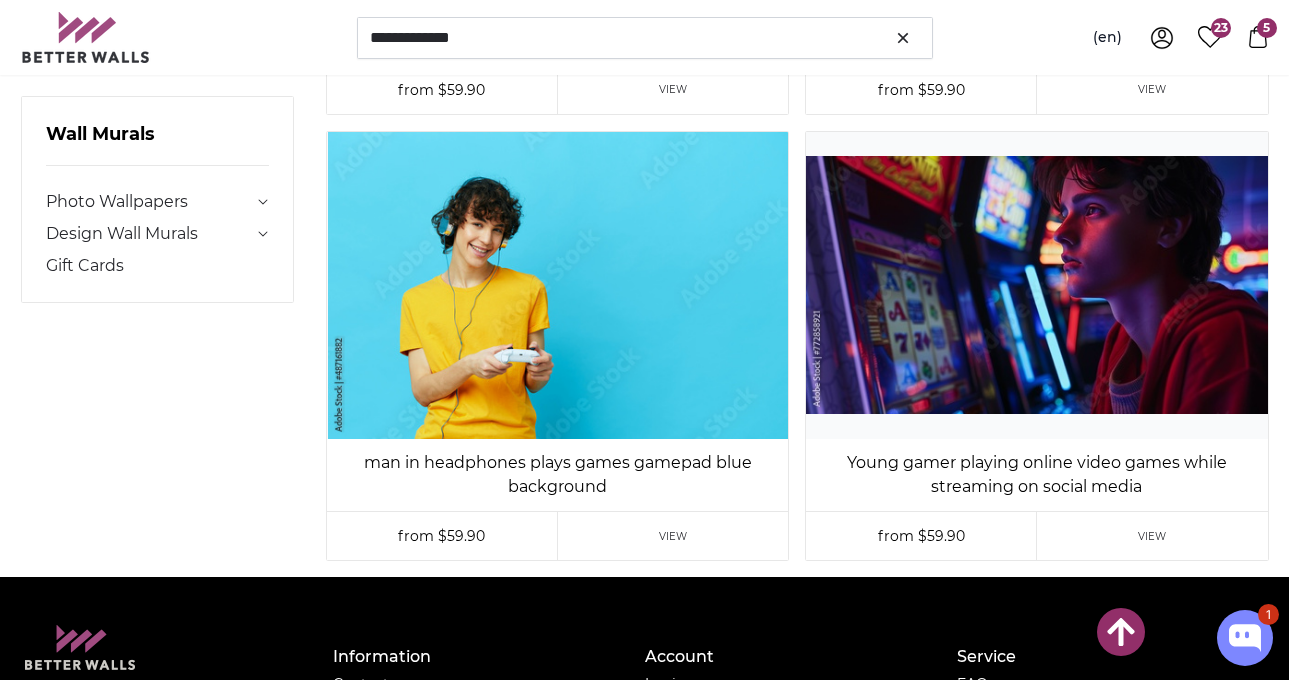 click 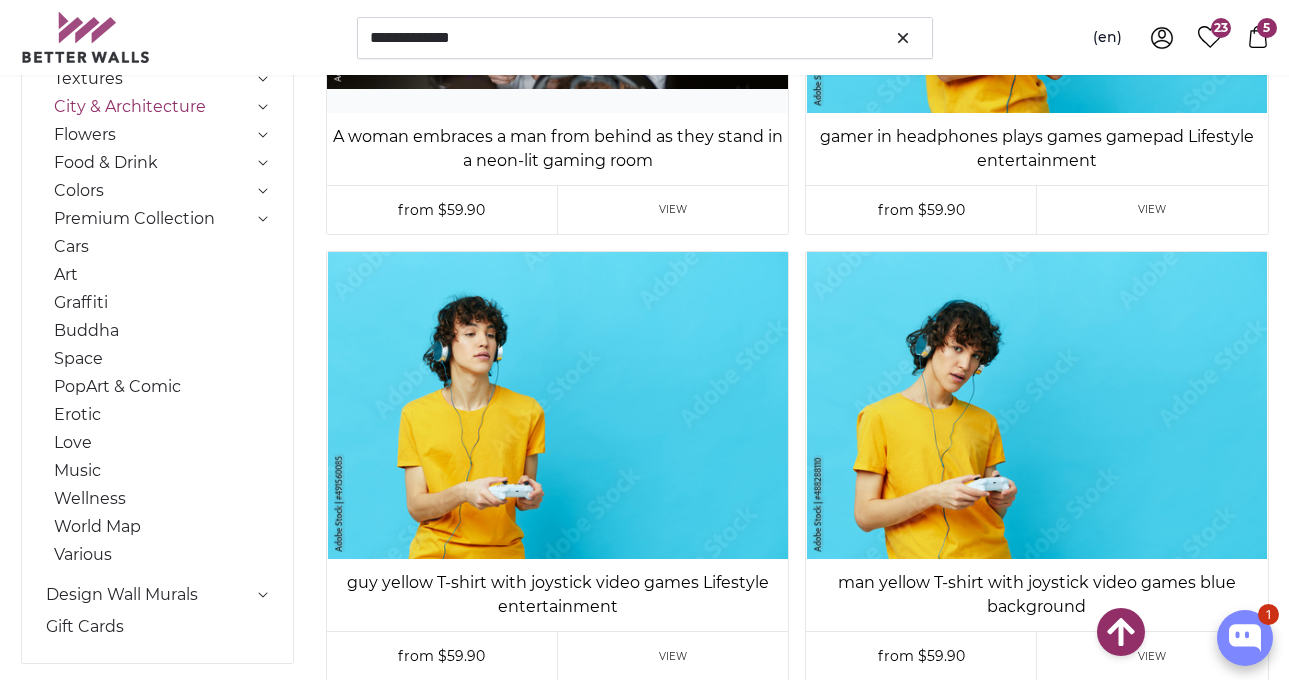 scroll, scrollTop: 19704, scrollLeft: 0, axis: vertical 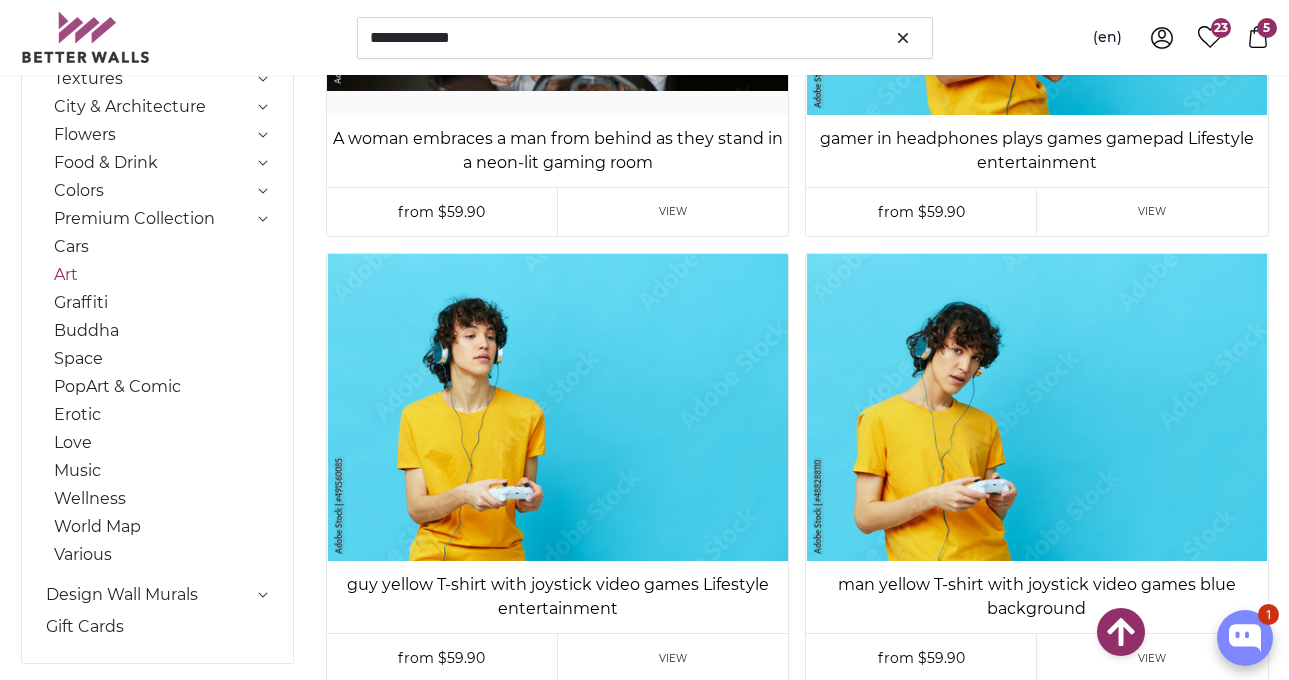 click on "Art" at bounding box center (162, 275) 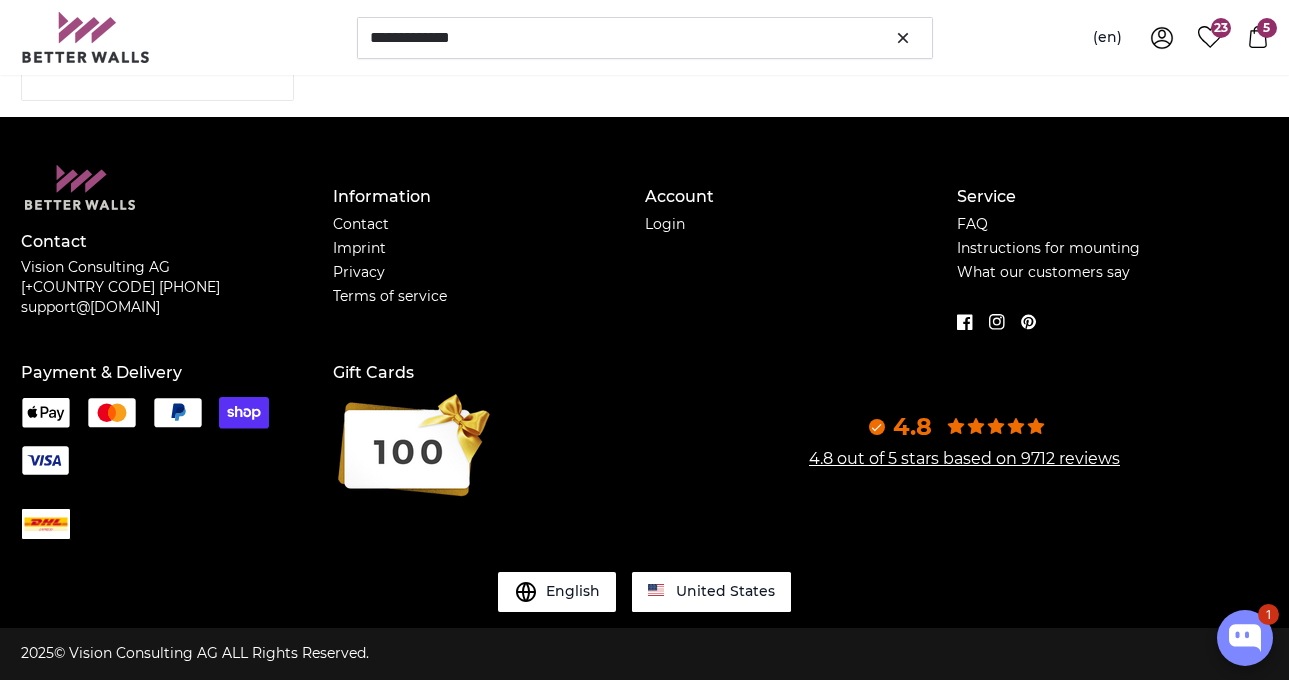 scroll, scrollTop: 0, scrollLeft: 0, axis: both 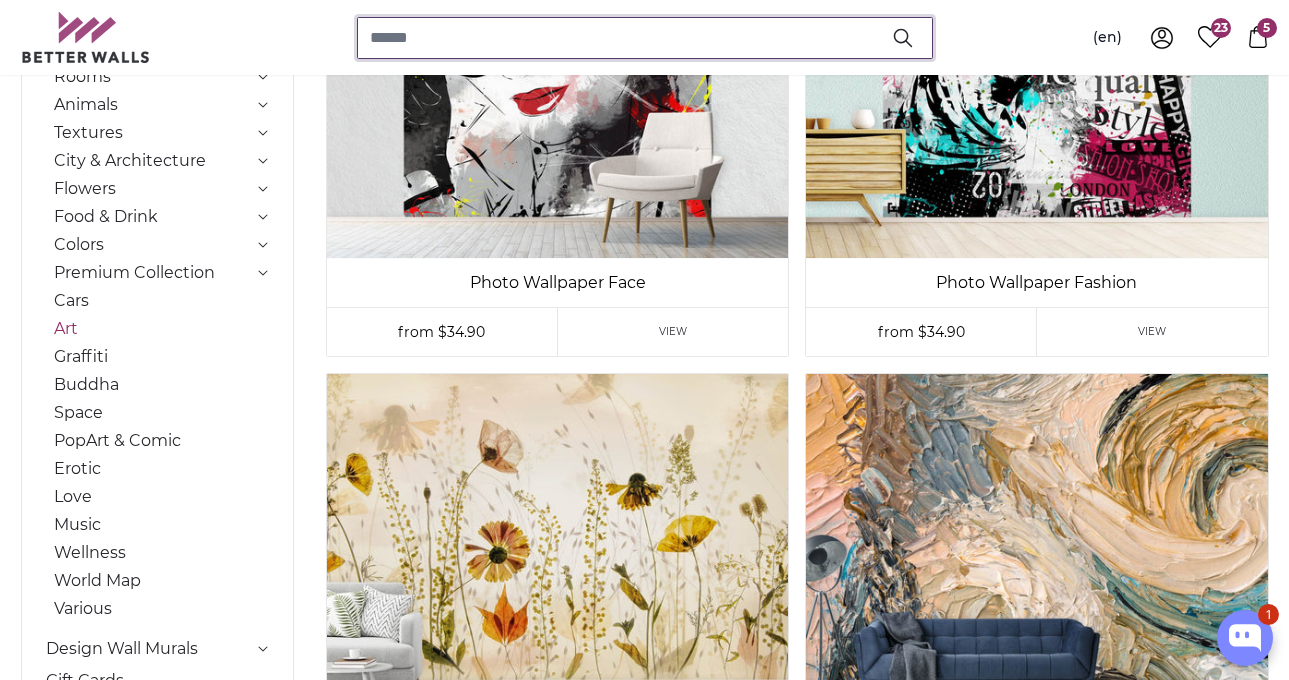 click at bounding box center [645, 38] 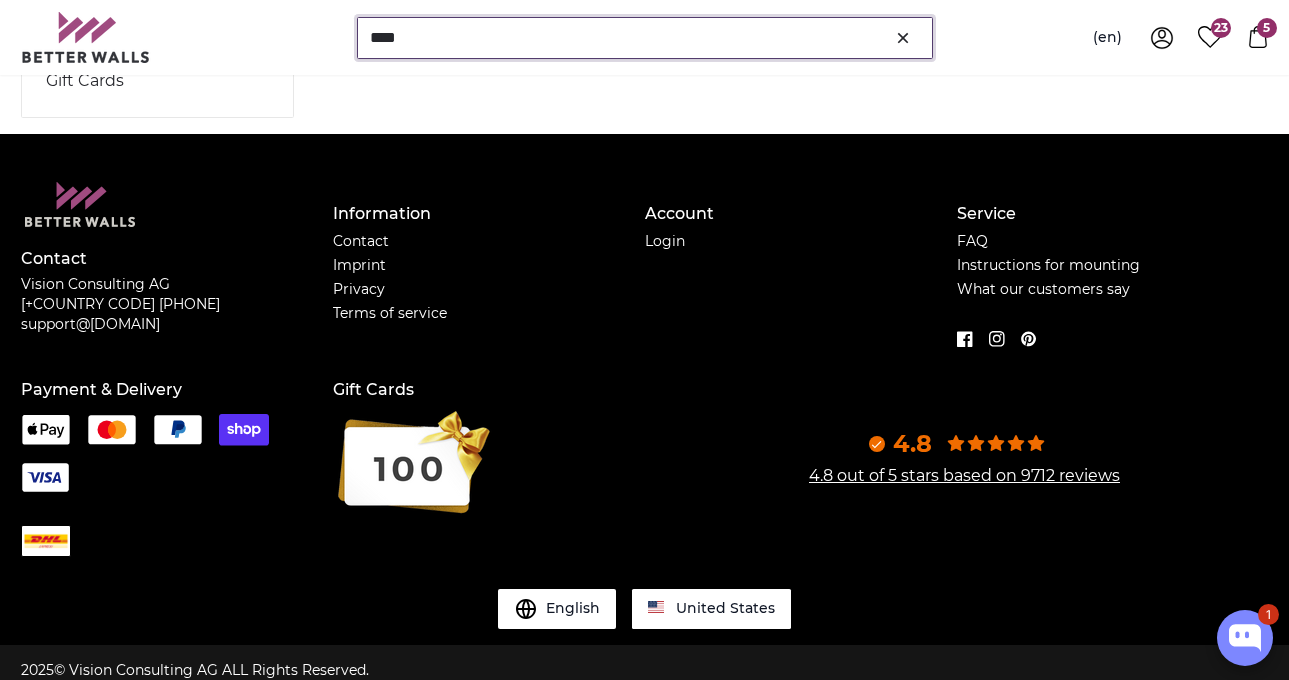scroll, scrollTop: 0, scrollLeft: 0, axis: both 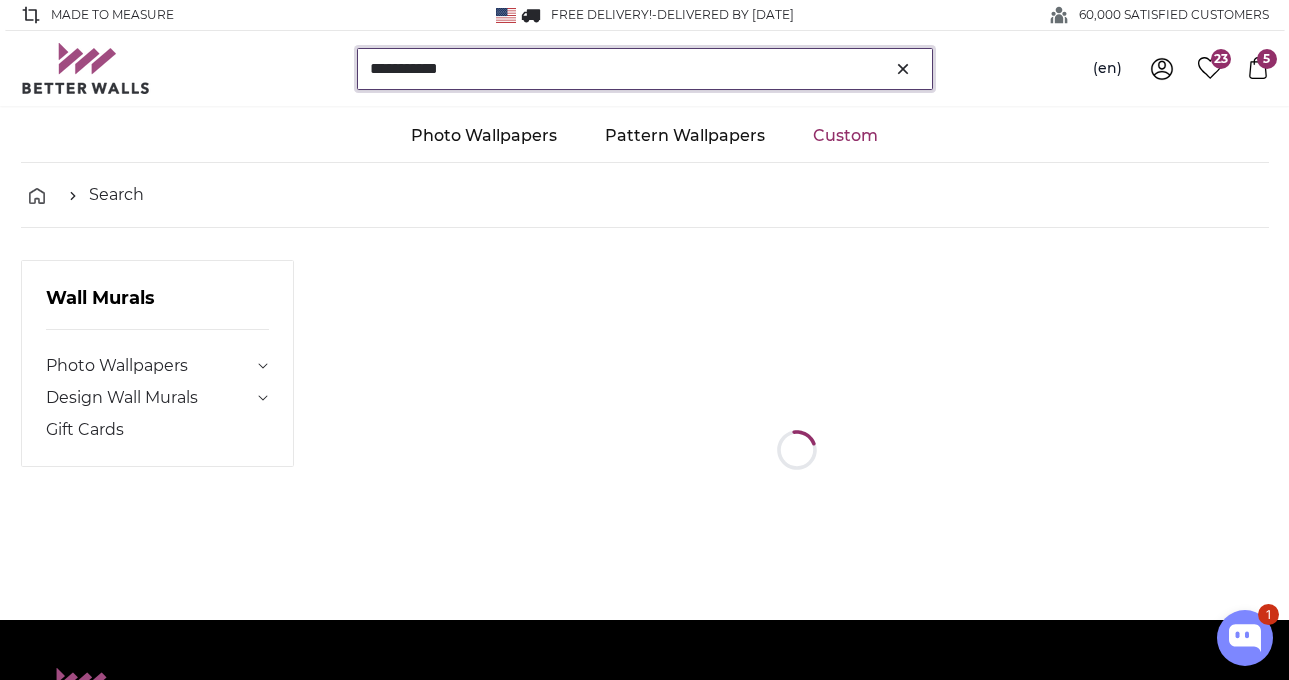 type on "**********" 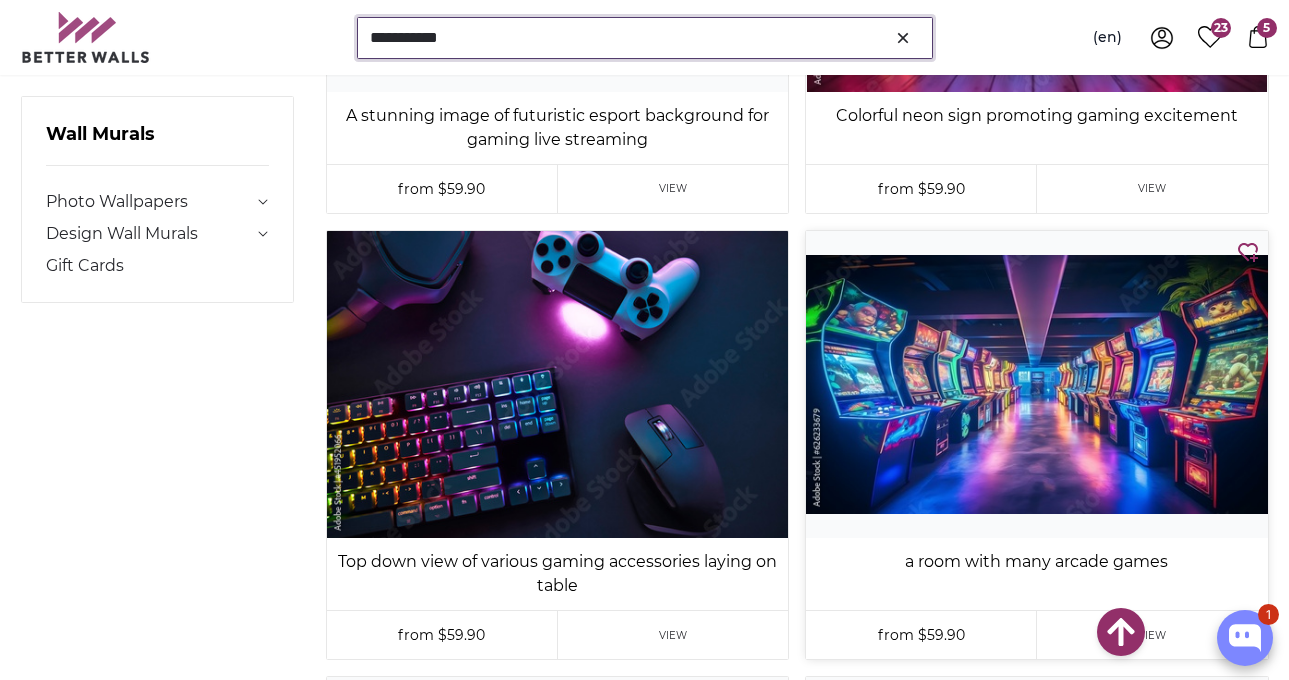 scroll, scrollTop: 2757, scrollLeft: 0, axis: vertical 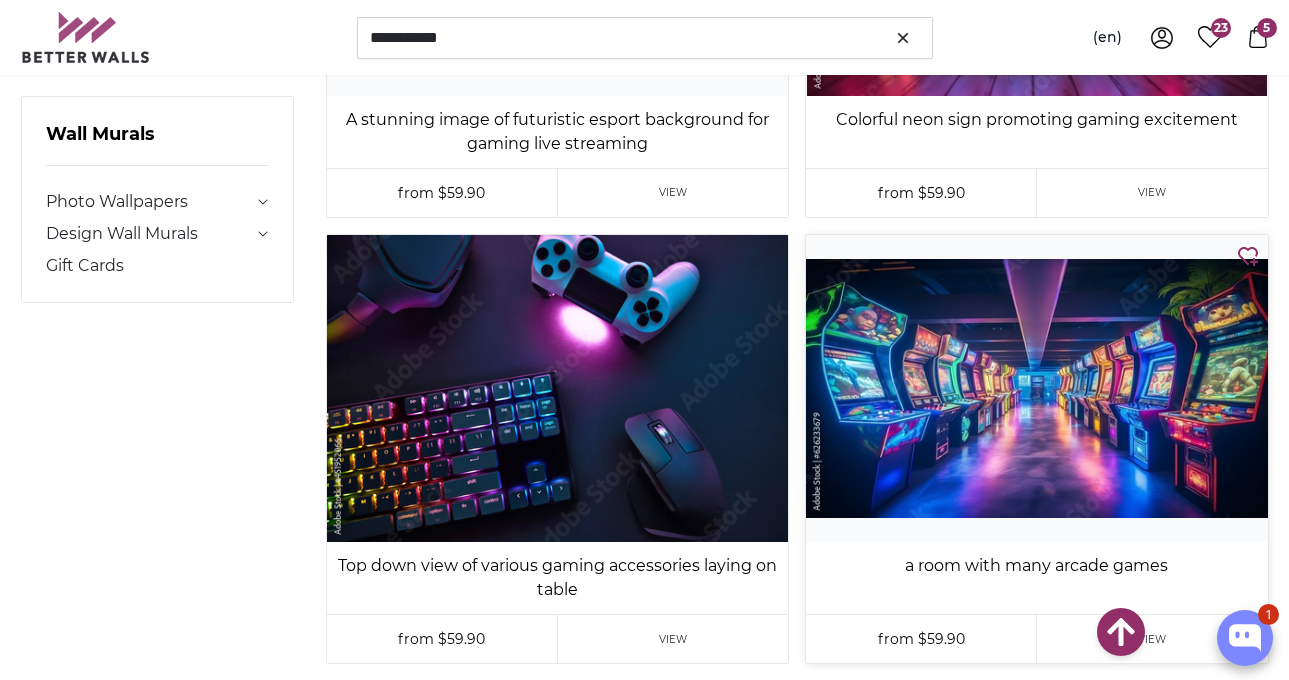click 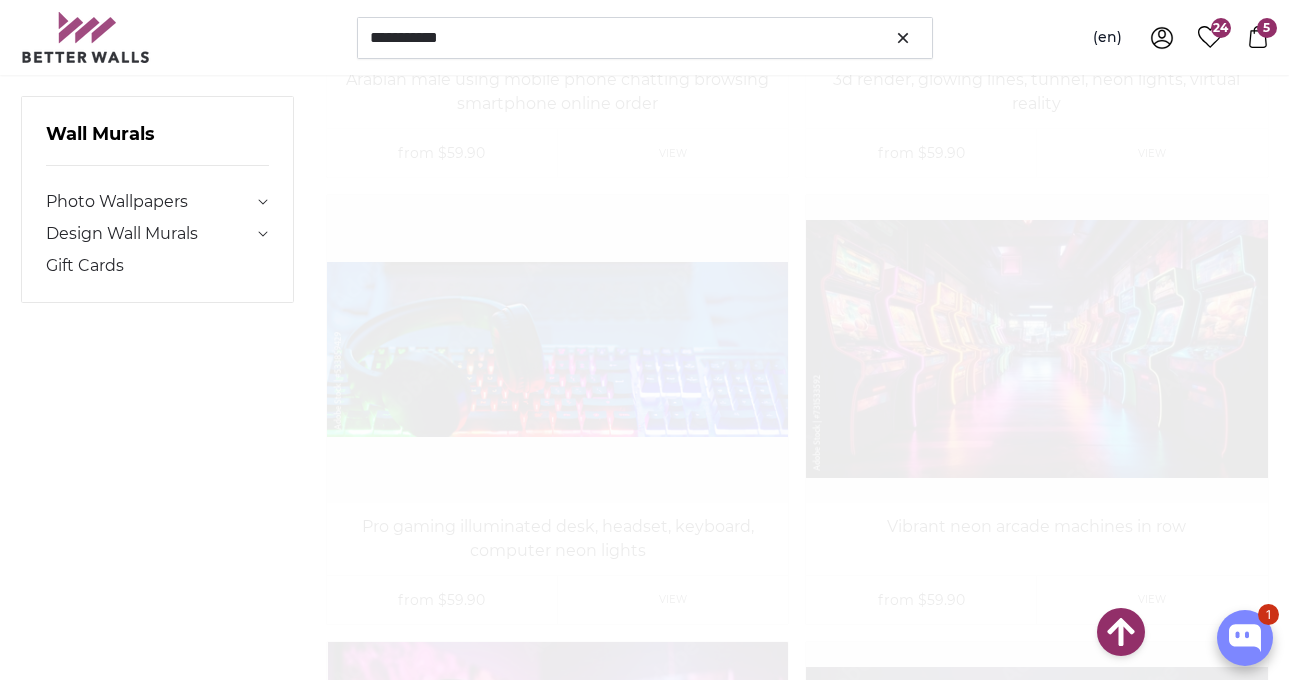 scroll, scrollTop: 8180, scrollLeft: 0, axis: vertical 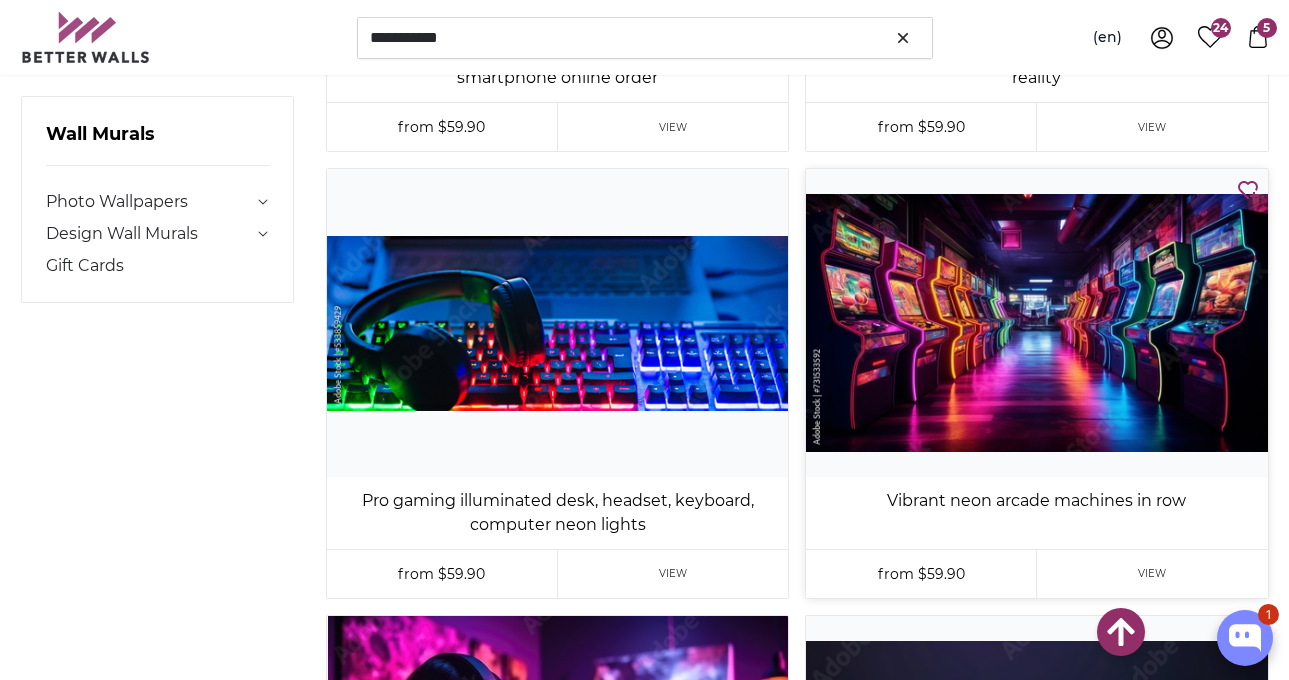 click 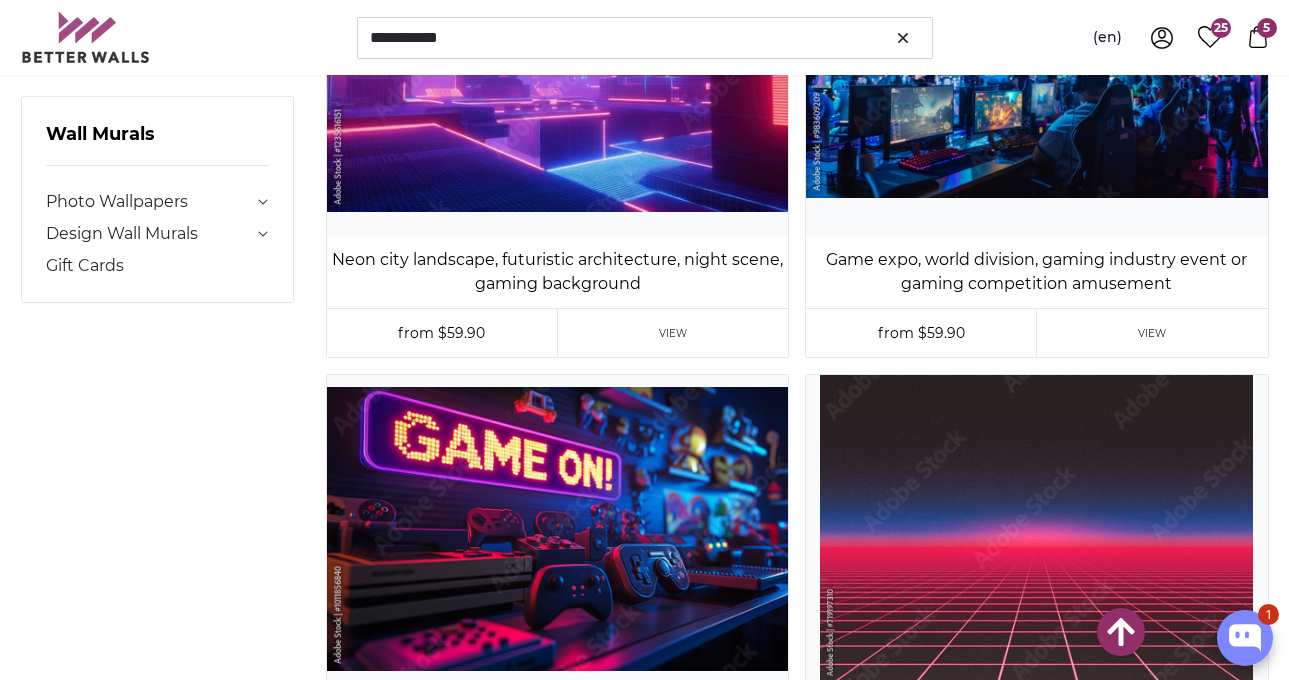 scroll, scrollTop: 16475, scrollLeft: 0, axis: vertical 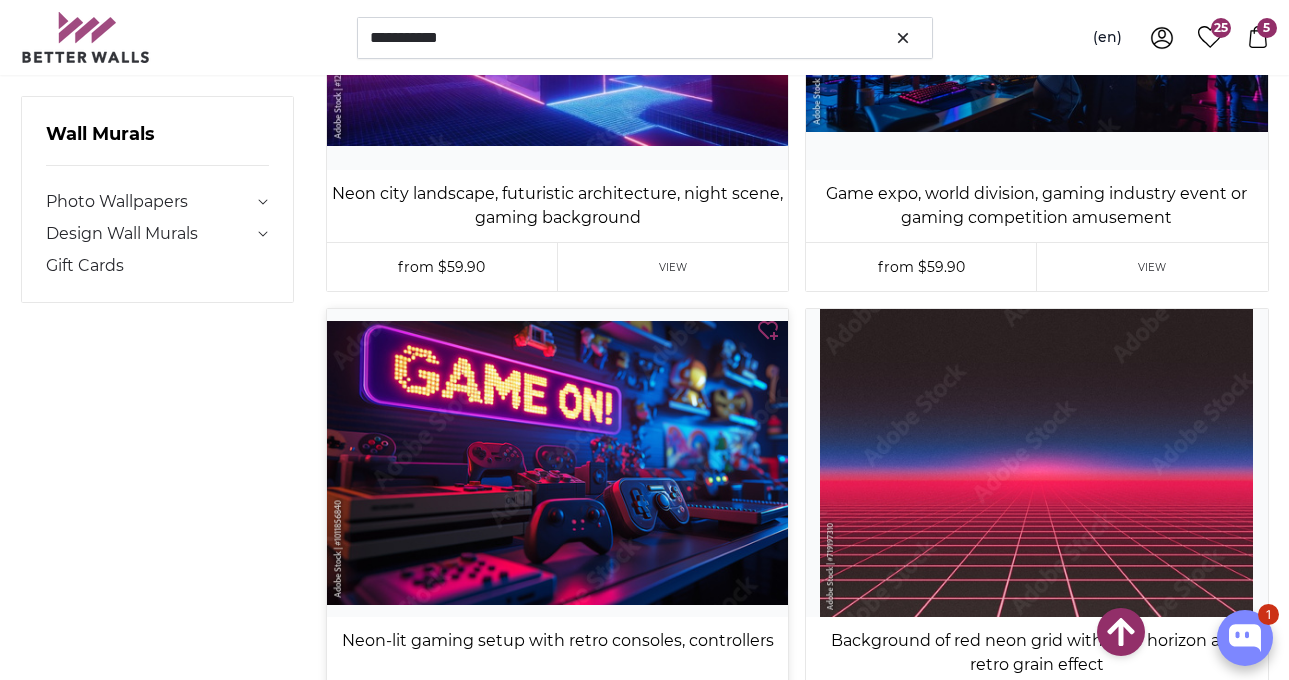 click at bounding box center [557, 462] 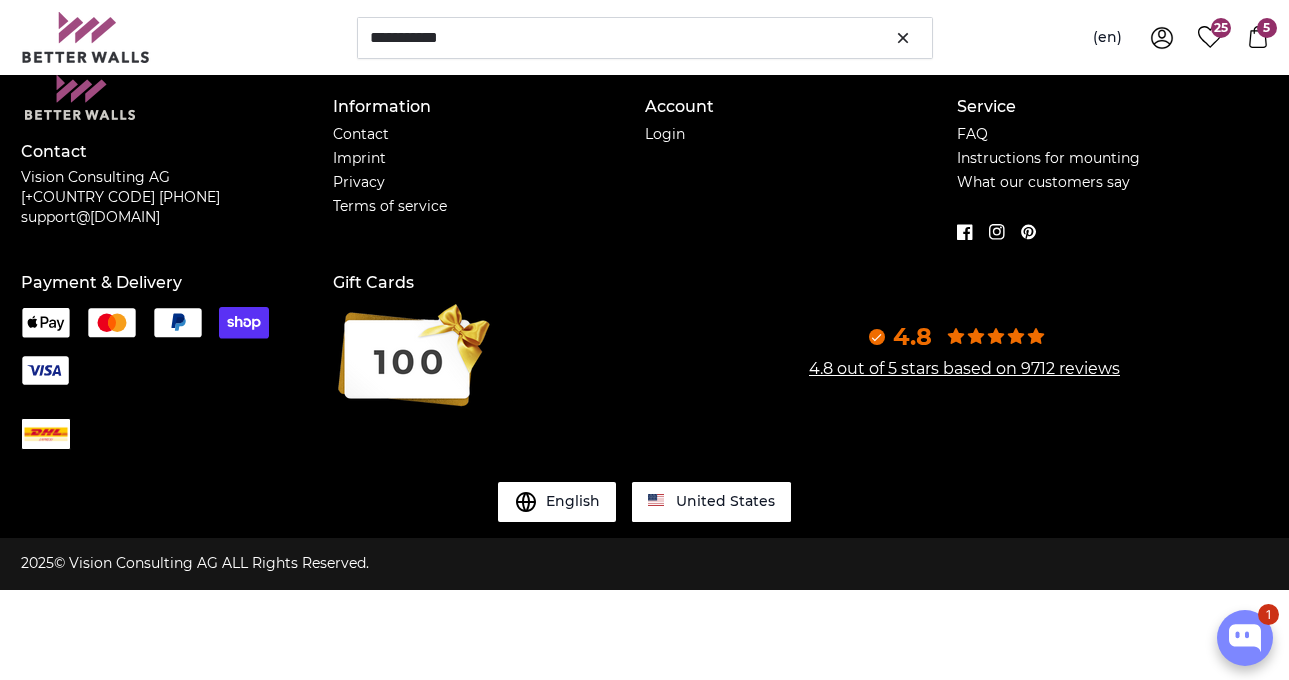 scroll, scrollTop: 0, scrollLeft: 0, axis: both 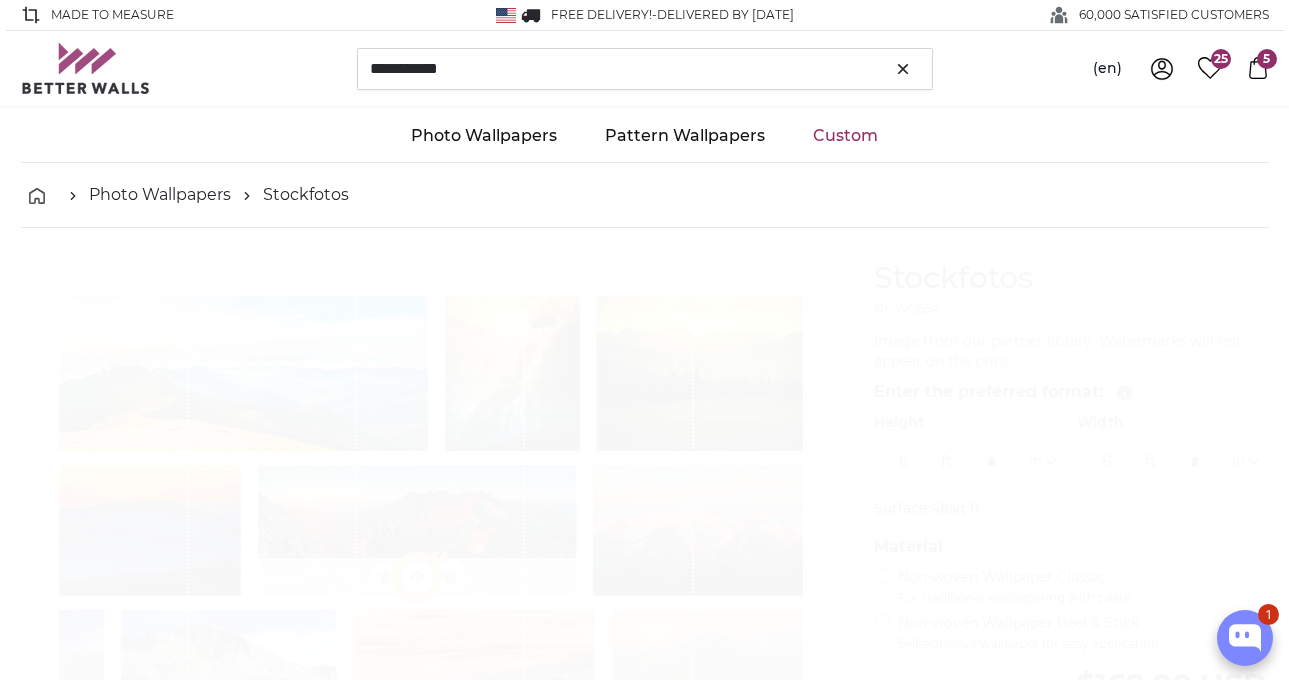 type on "9" 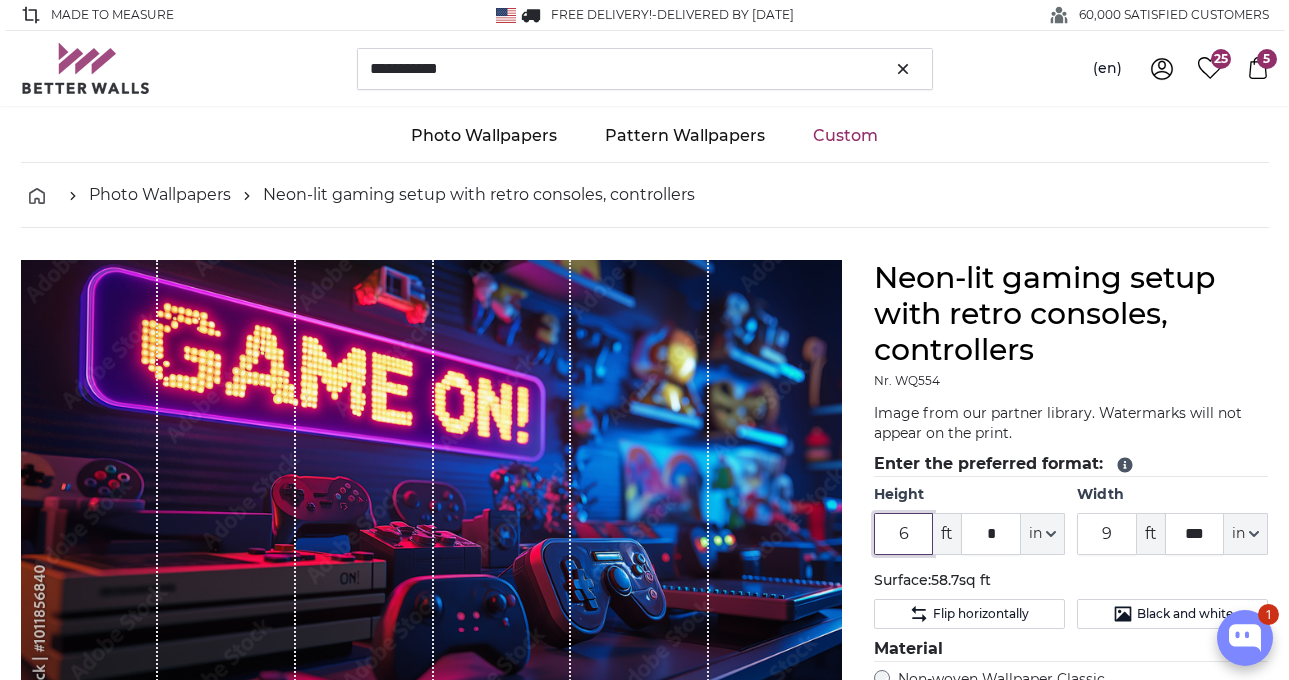 drag, startPoint x: 913, startPoint y: 536, endPoint x: 845, endPoint y: 534, distance: 68.0294 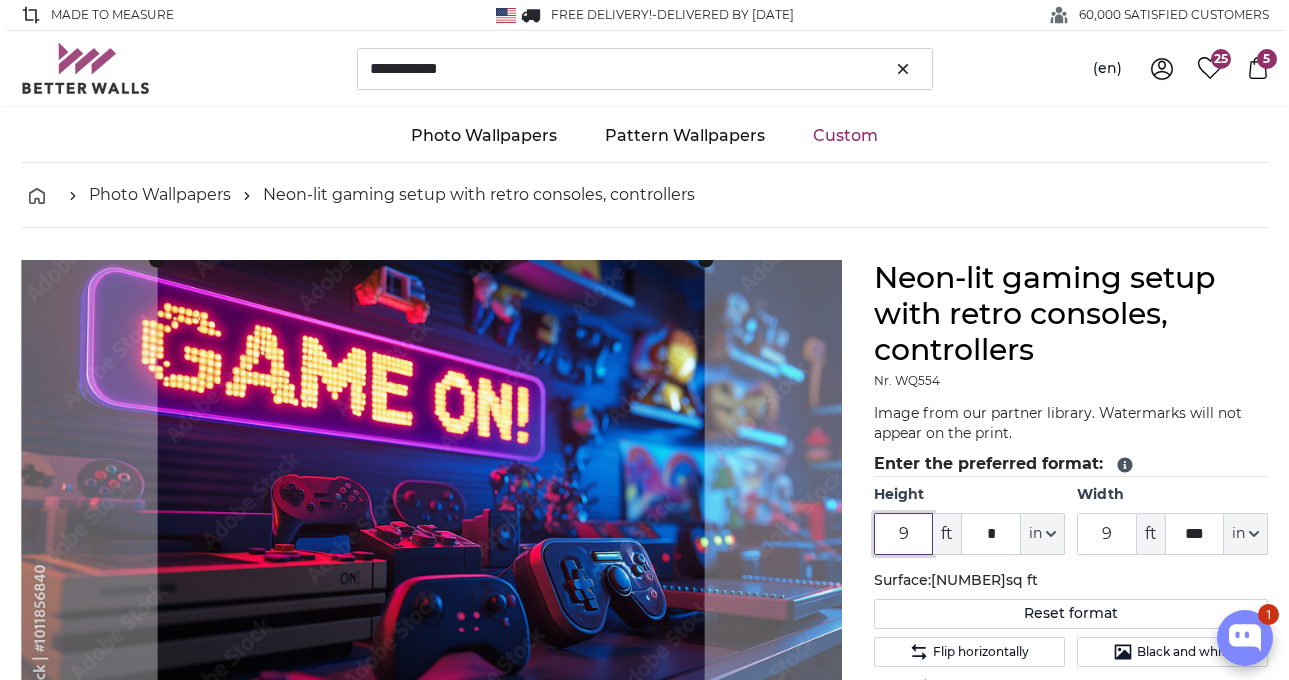 type on "9" 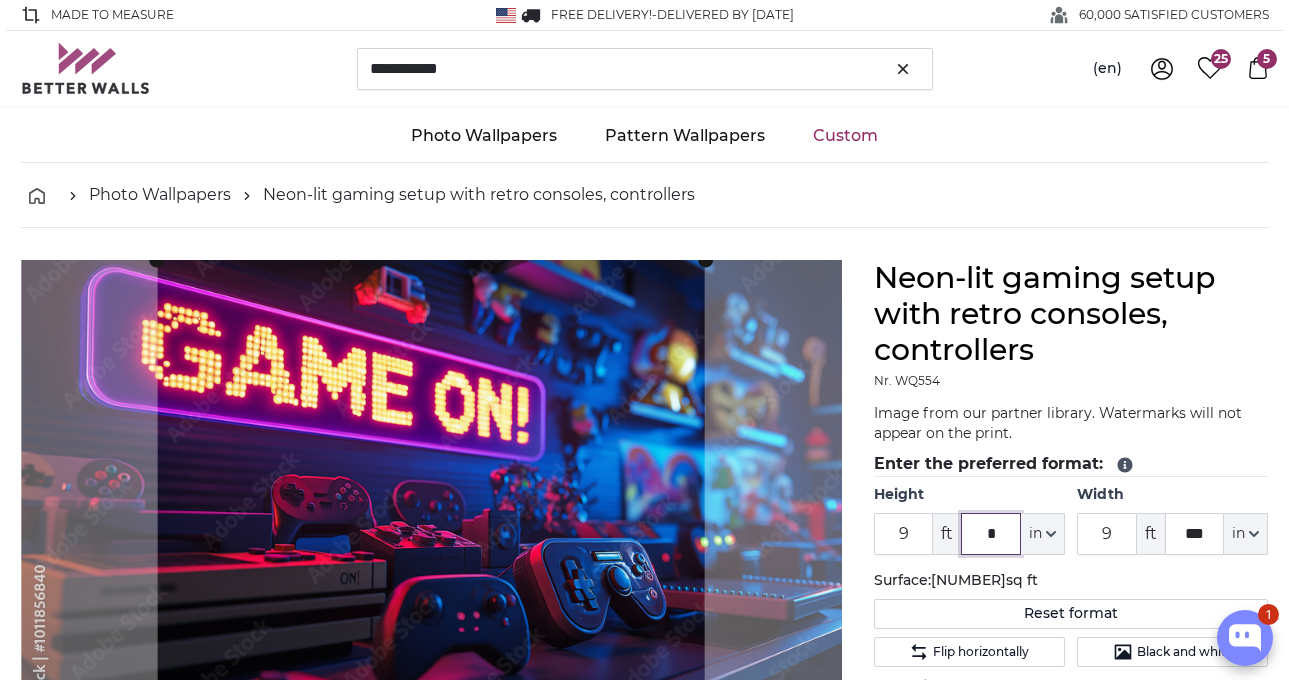 drag, startPoint x: 1004, startPoint y: 534, endPoint x: 952, endPoint y: 534, distance: 52 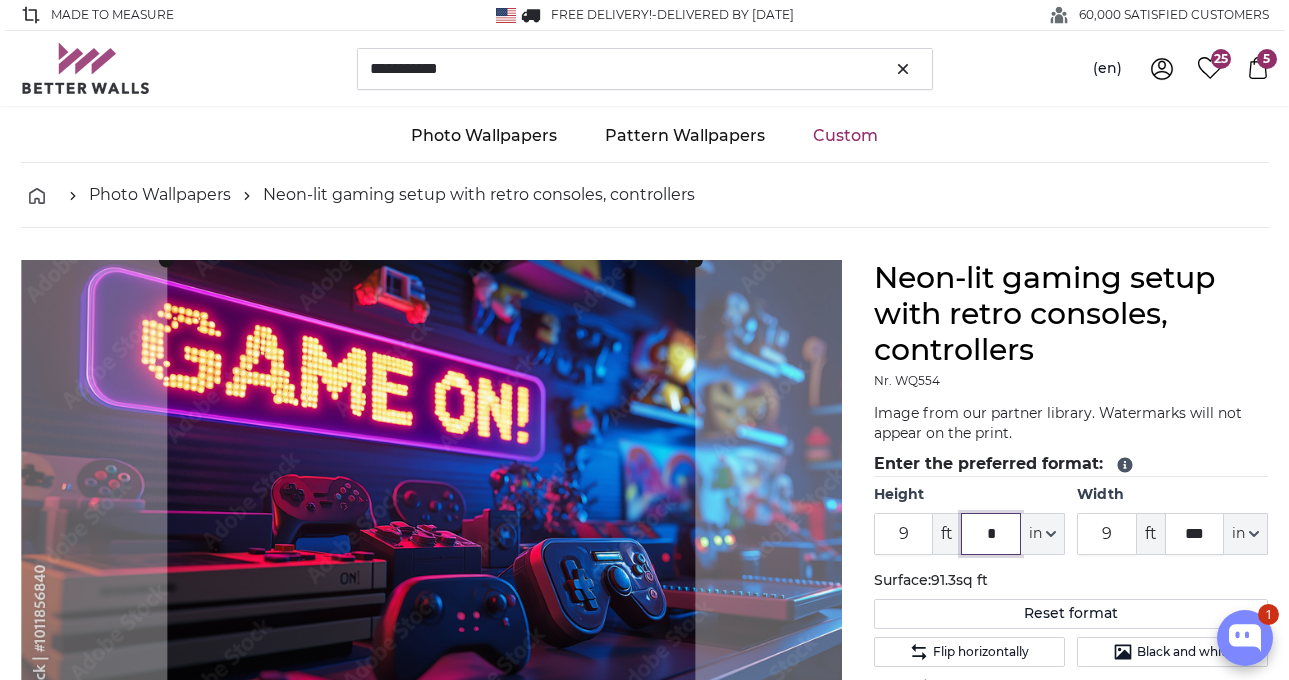 type on "*" 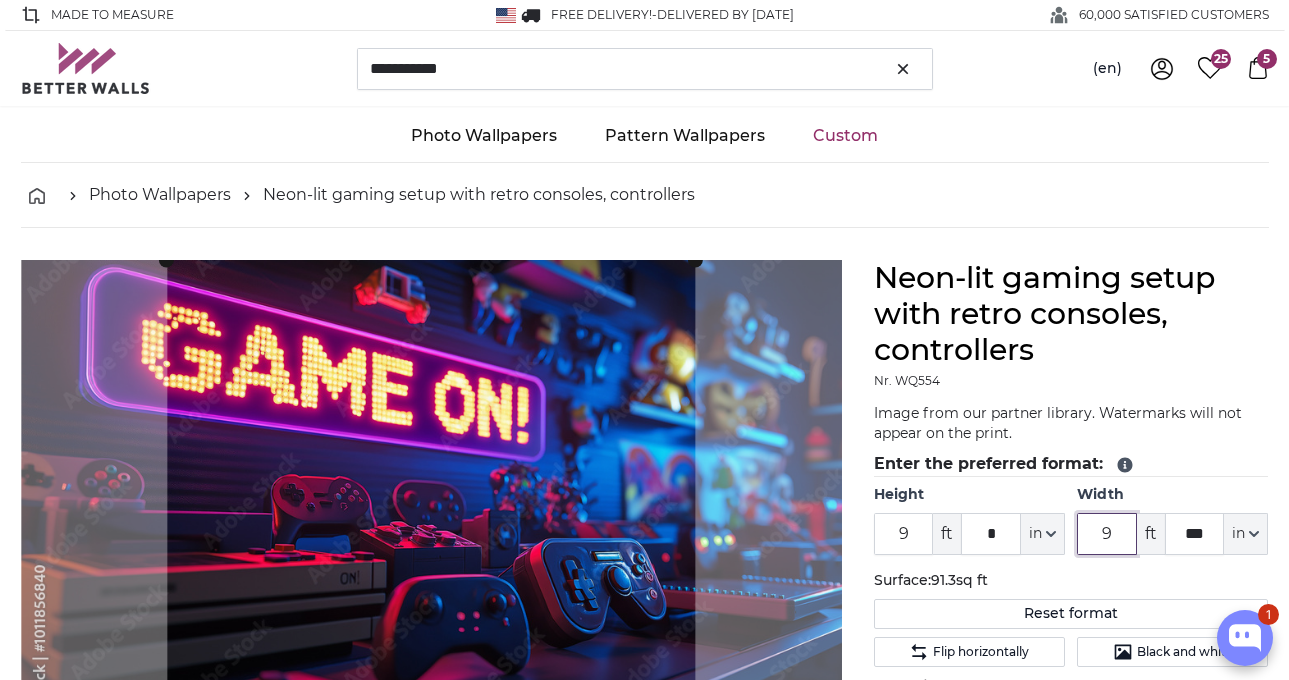 drag, startPoint x: 1118, startPoint y: 534, endPoint x: 1052, endPoint y: 532, distance: 66.0303 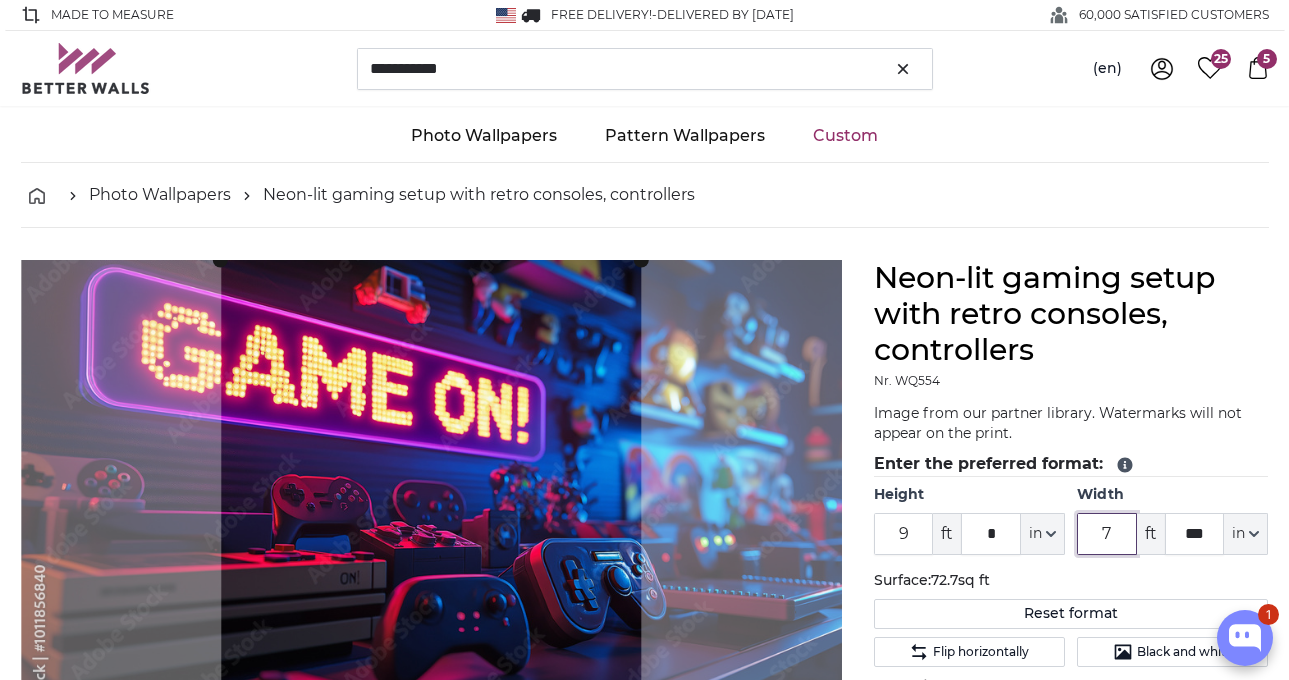 type on "7" 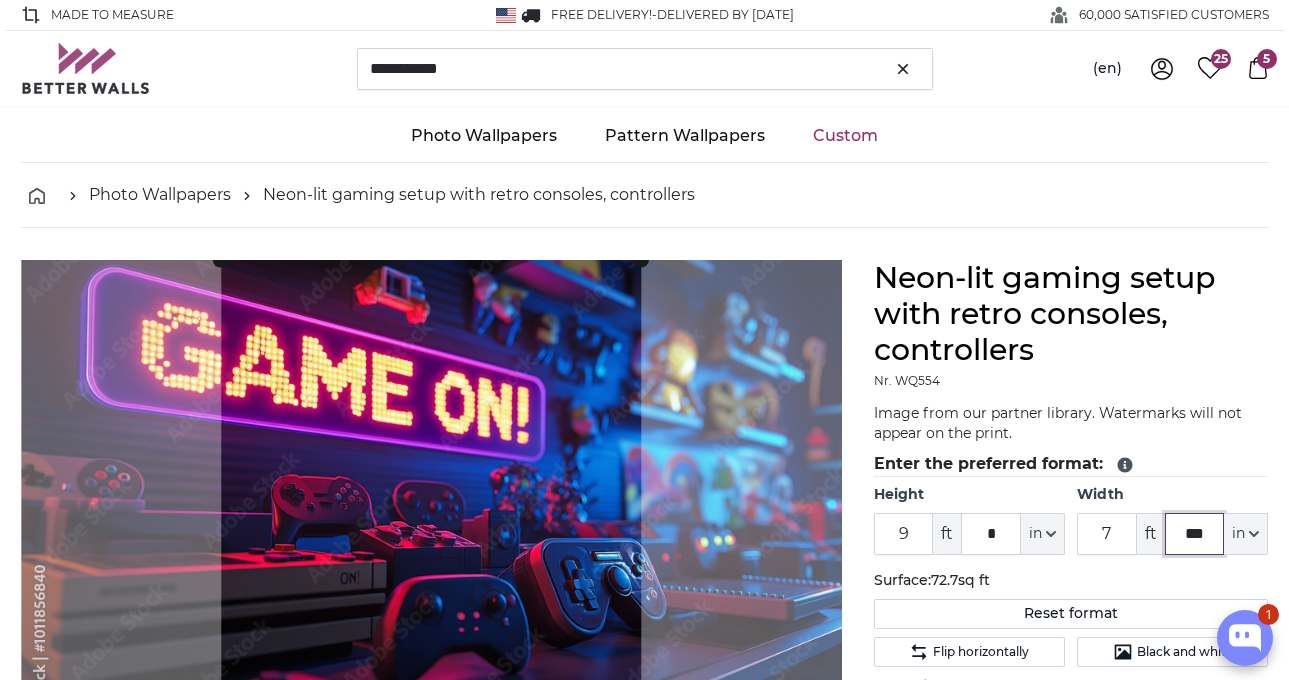 drag, startPoint x: 1211, startPoint y: 532, endPoint x: 1128, endPoint y: 530, distance: 83.02409 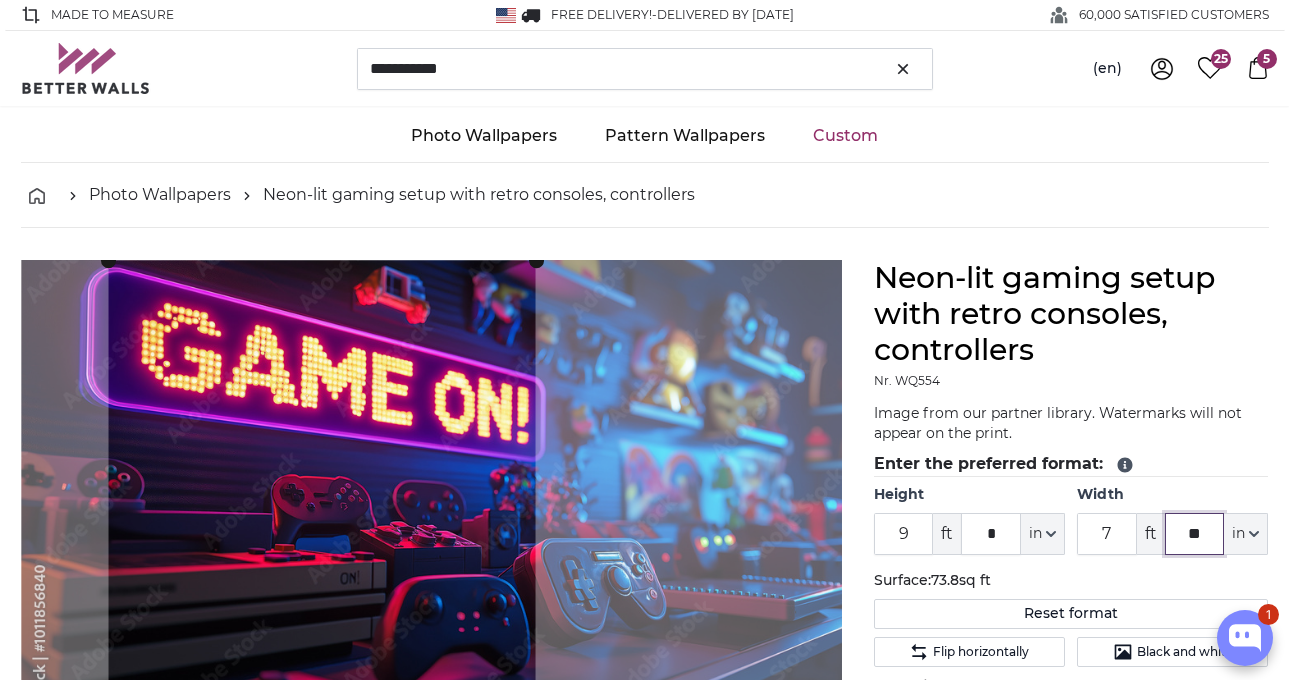 click 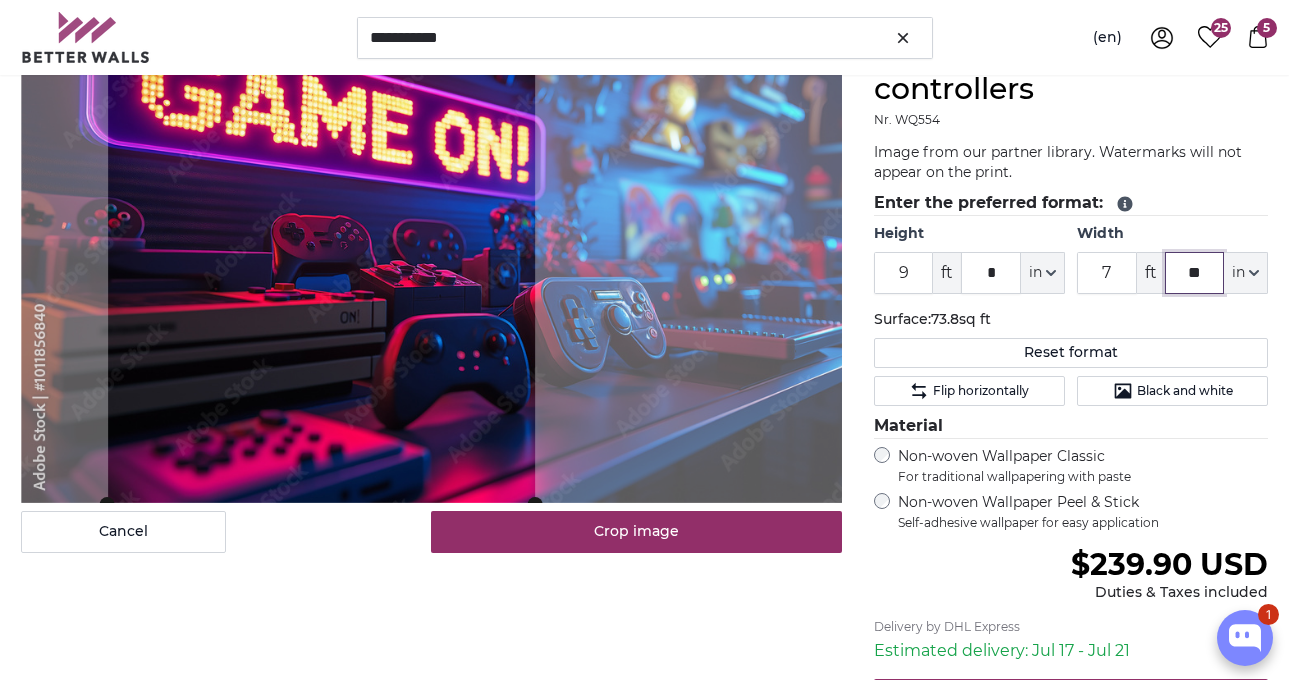 scroll, scrollTop: 255, scrollLeft: 0, axis: vertical 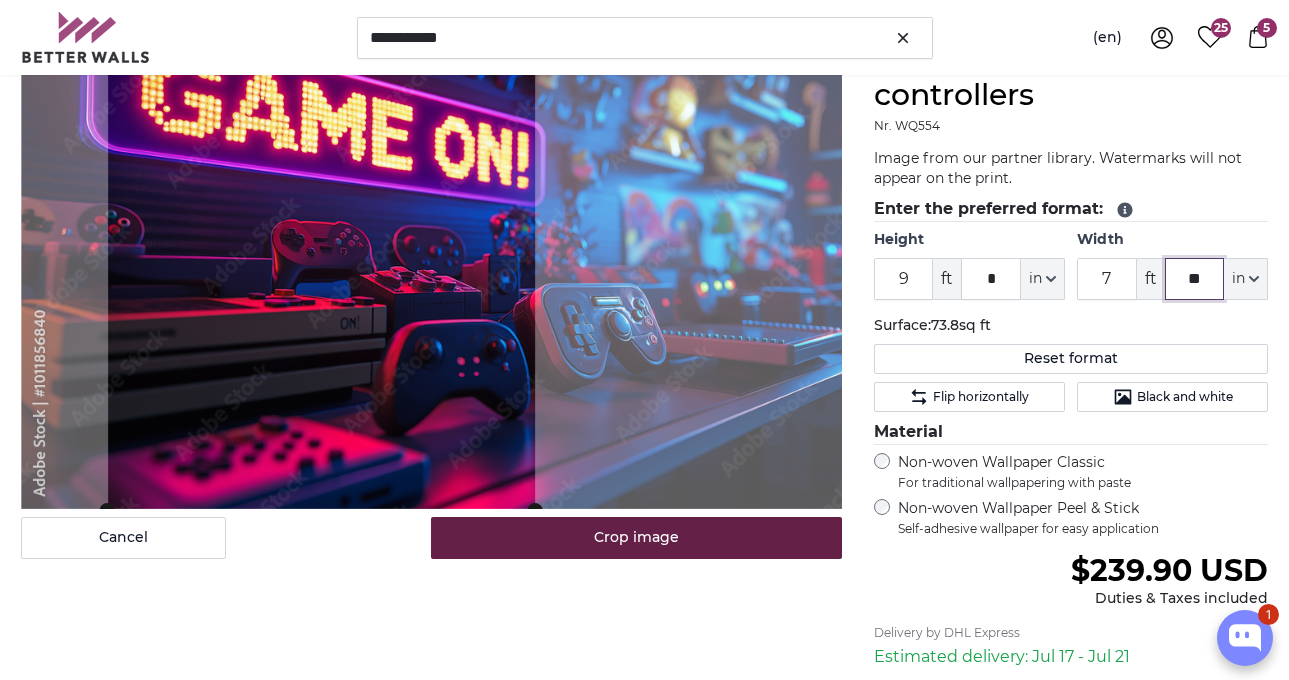 type on "**" 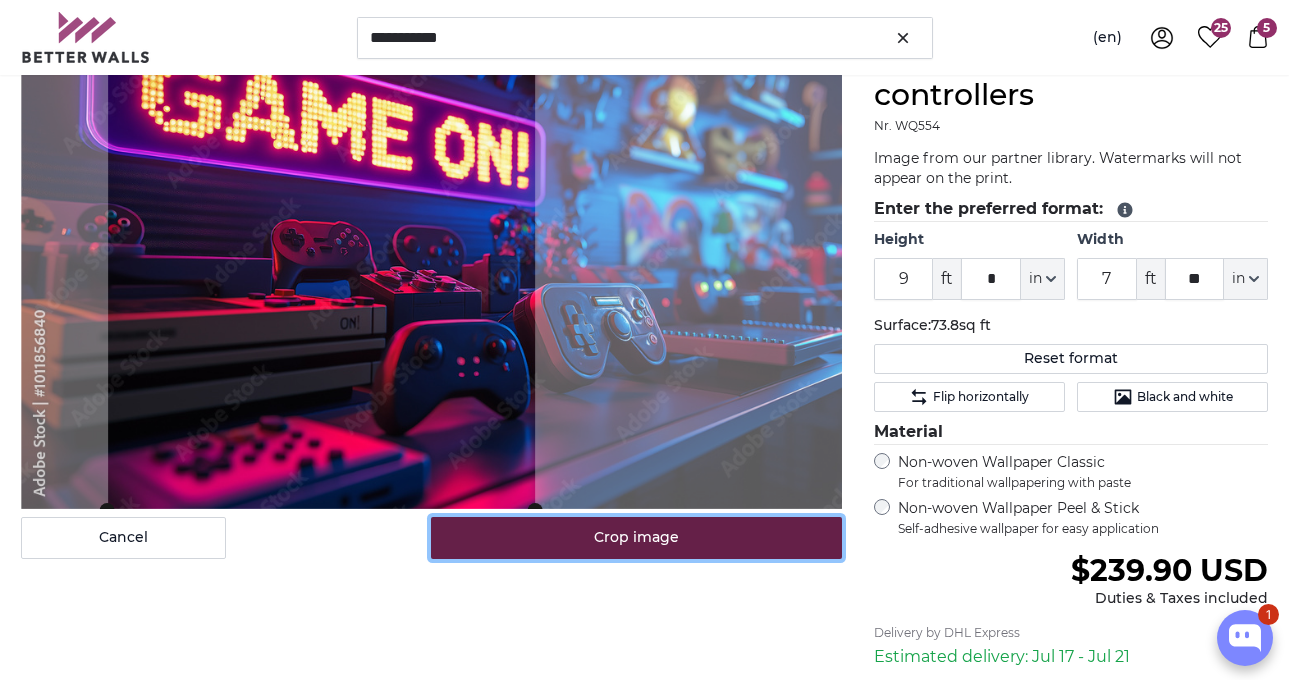 click on "Crop image" at bounding box center [636, 538] 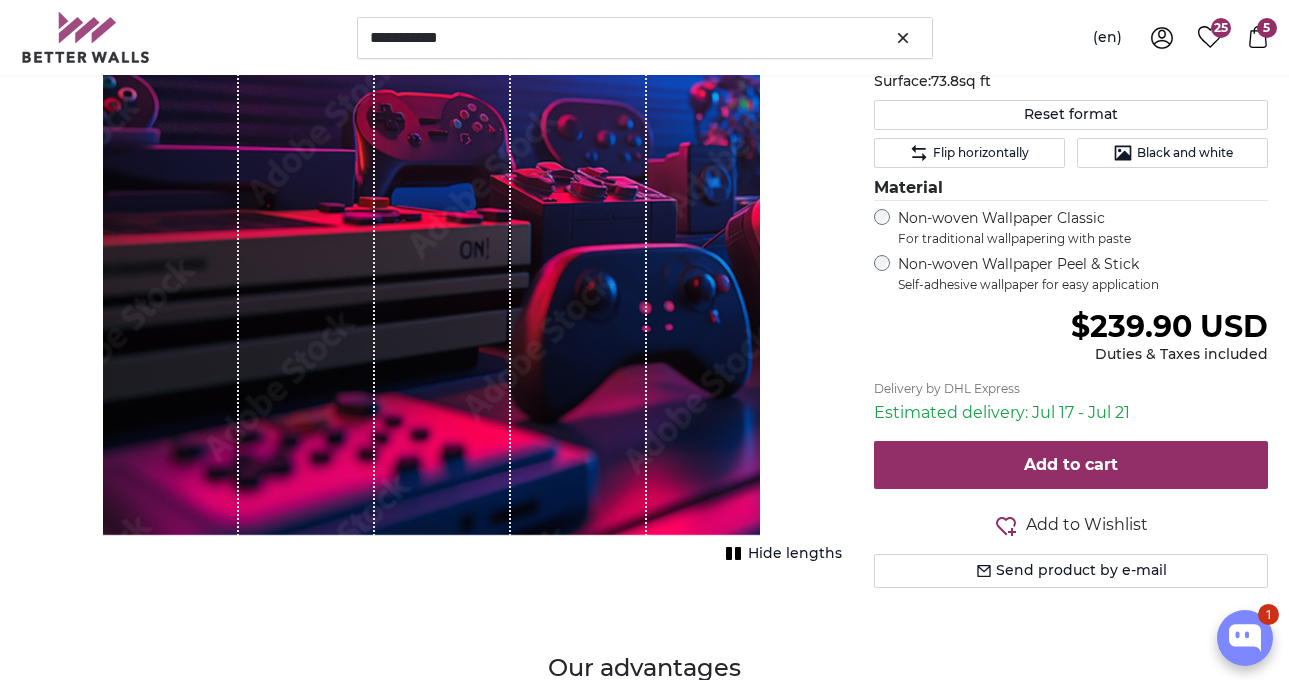 scroll, scrollTop: 500, scrollLeft: 0, axis: vertical 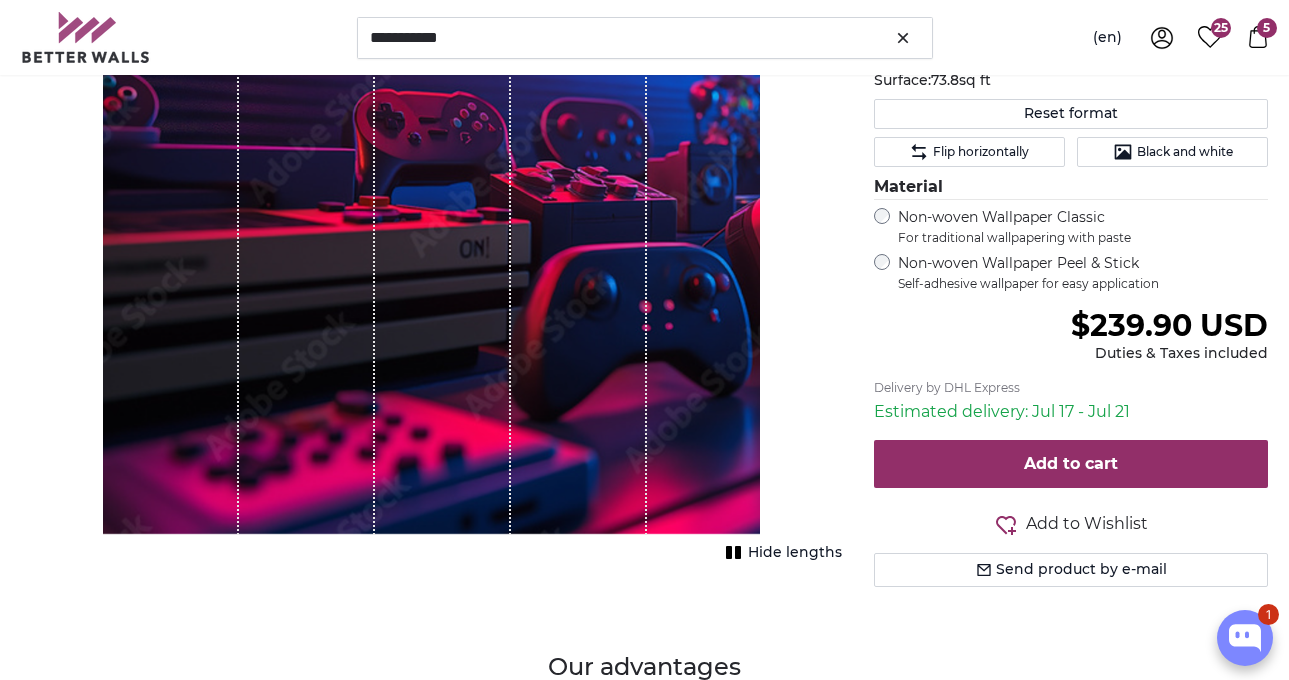 click on "Hide lengths" at bounding box center [795, 553] 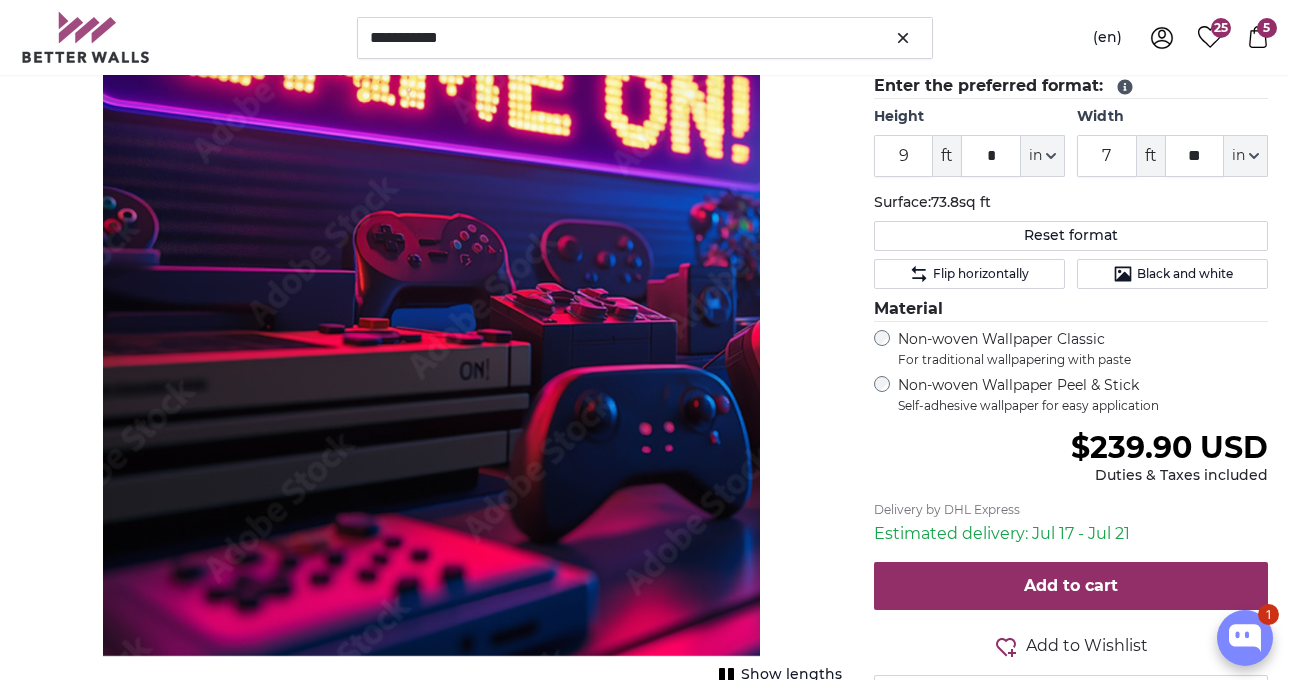 scroll, scrollTop: 390, scrollLeft: 0, axis: vertical 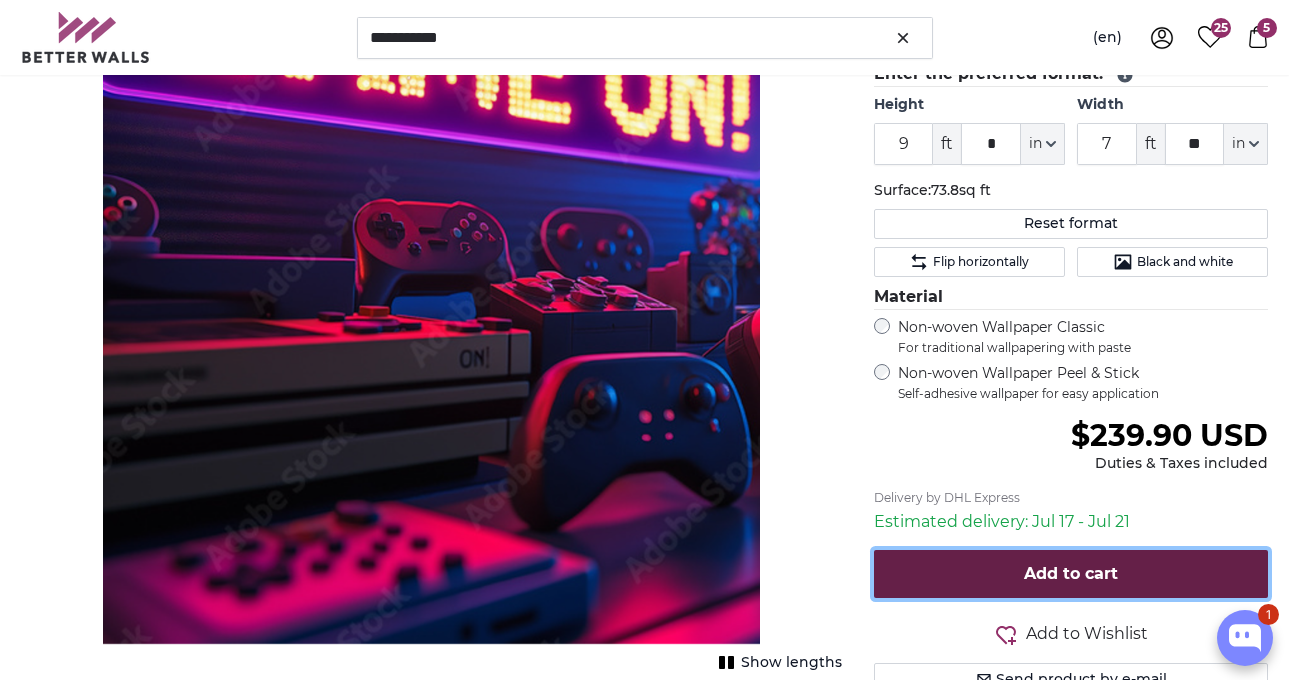 click on "Add to cart" at bounding box center [1071, 574] 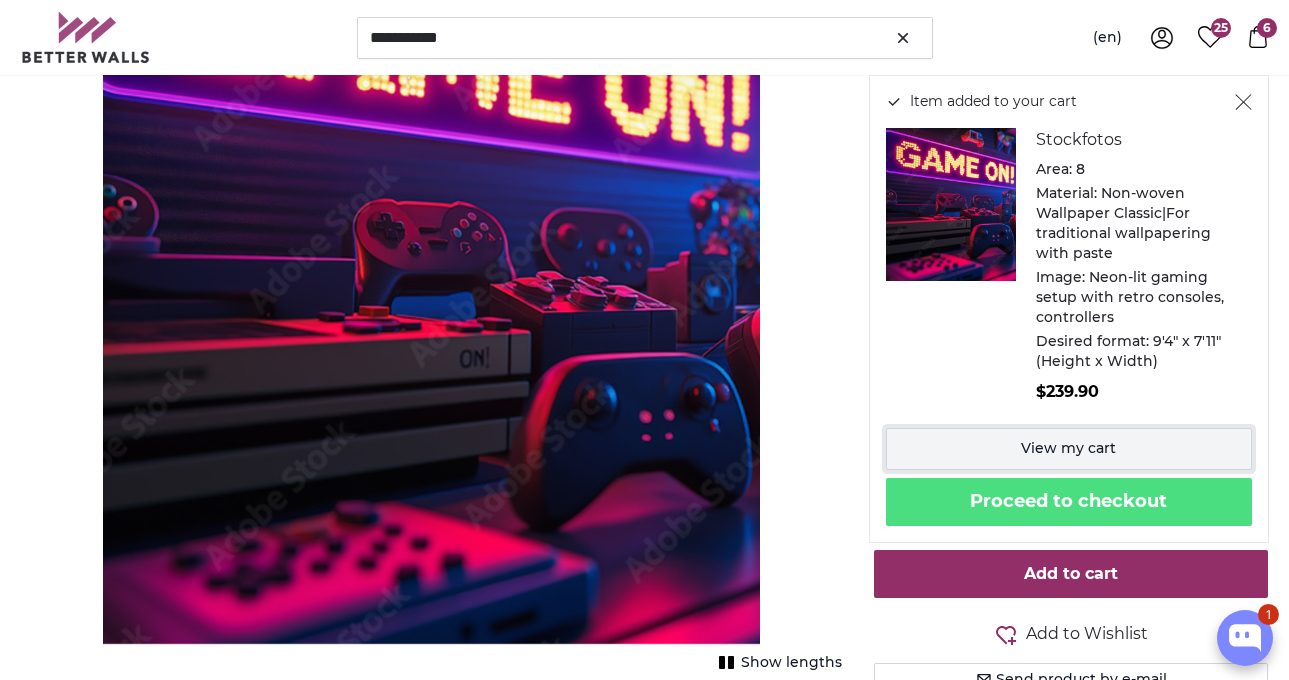 click on "View my cart" at bounding box center [1069, 449] 